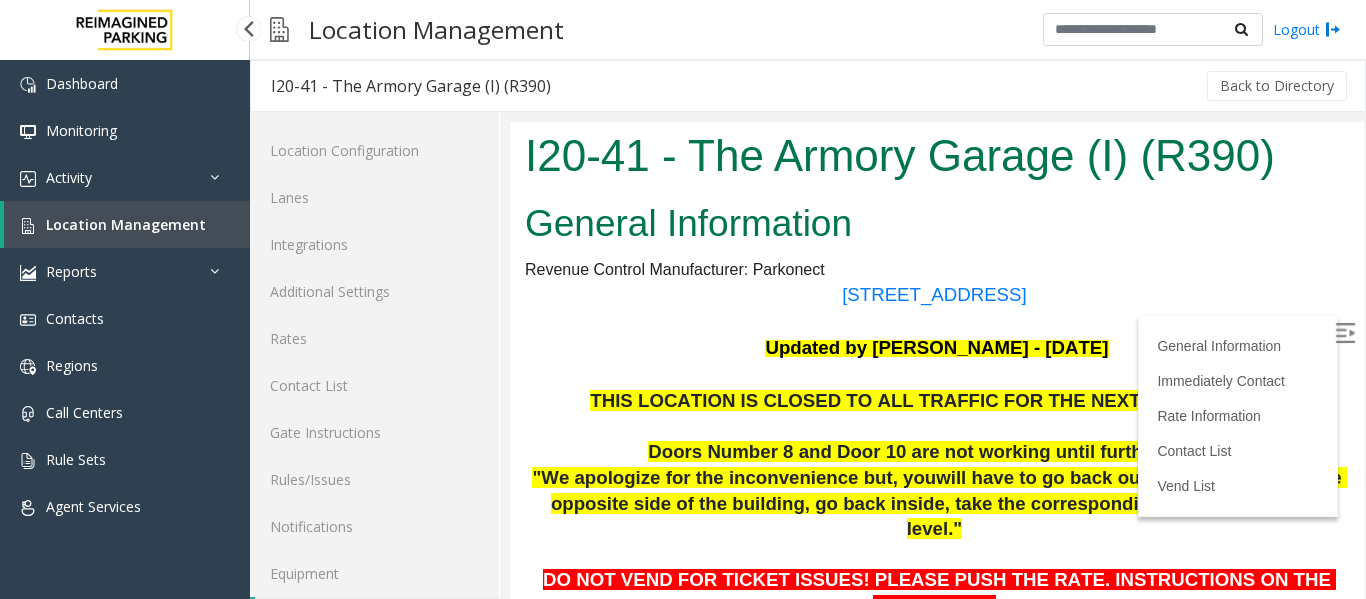 scroll, scrollTop: 300, scrollLeft: 0, axis: vertical 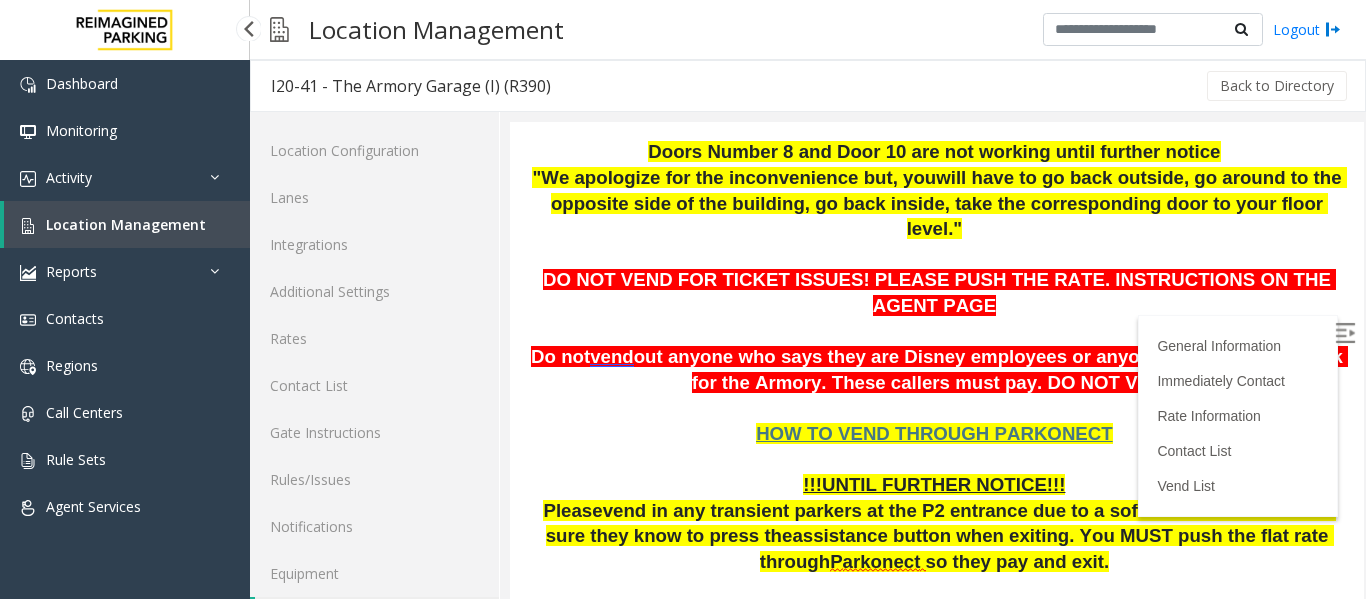 click on "Location Management" at bounding box center (126, 224) 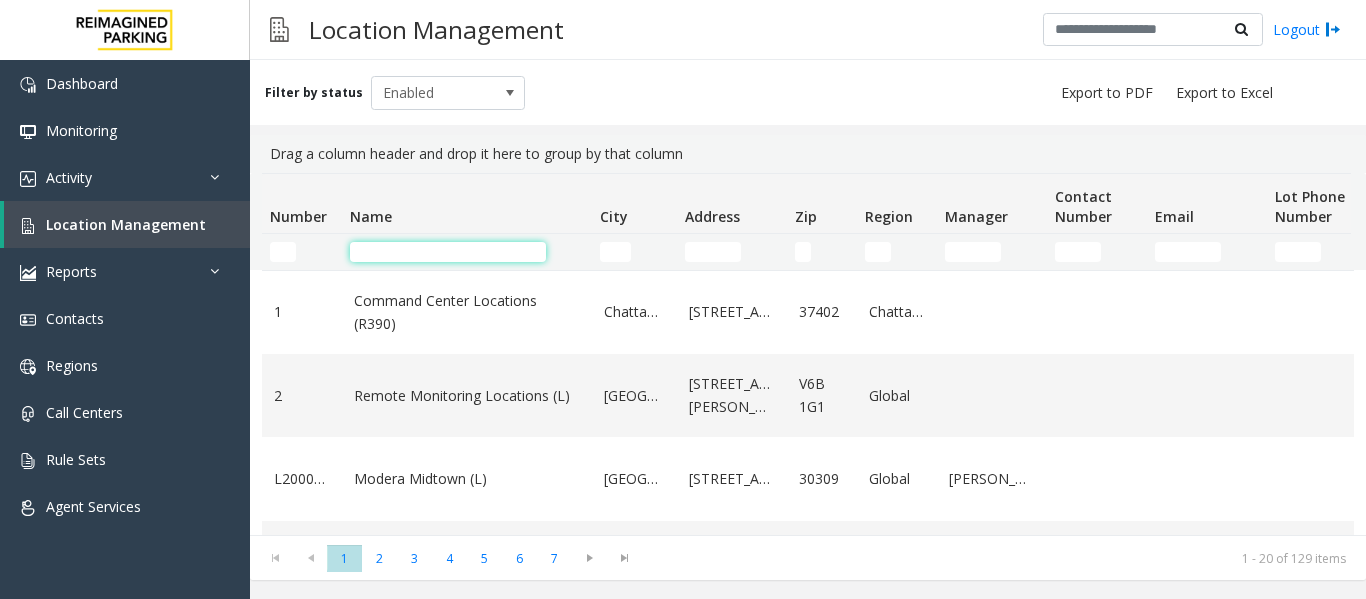 click 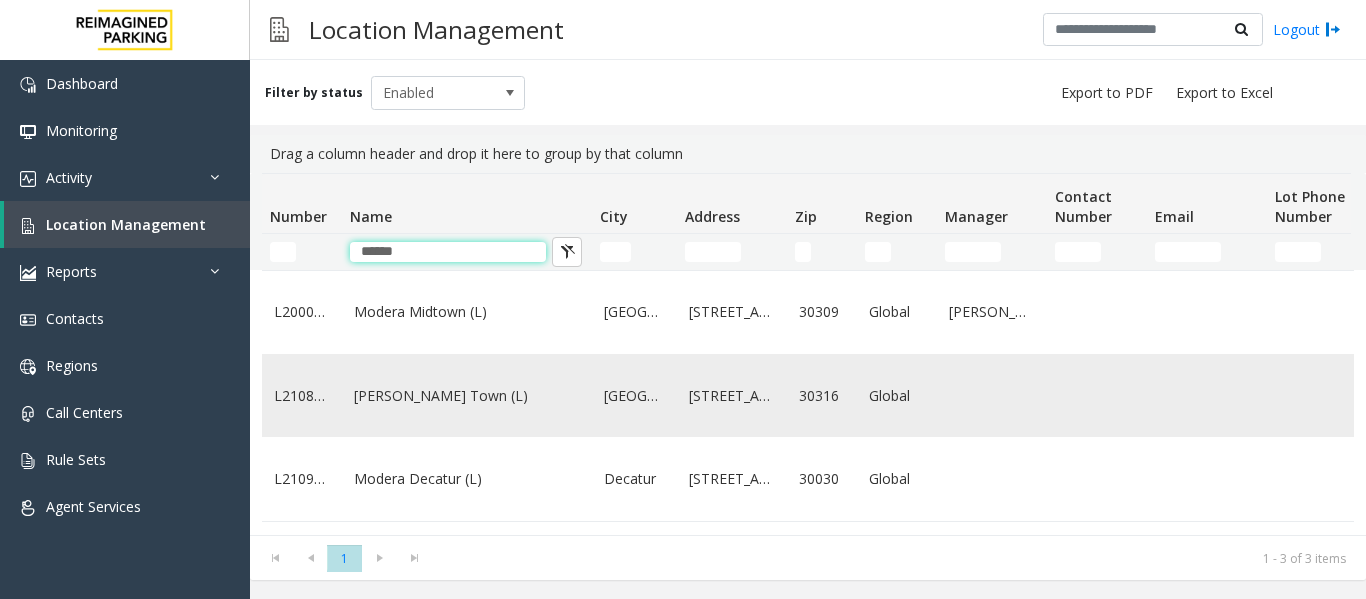 type on "******" 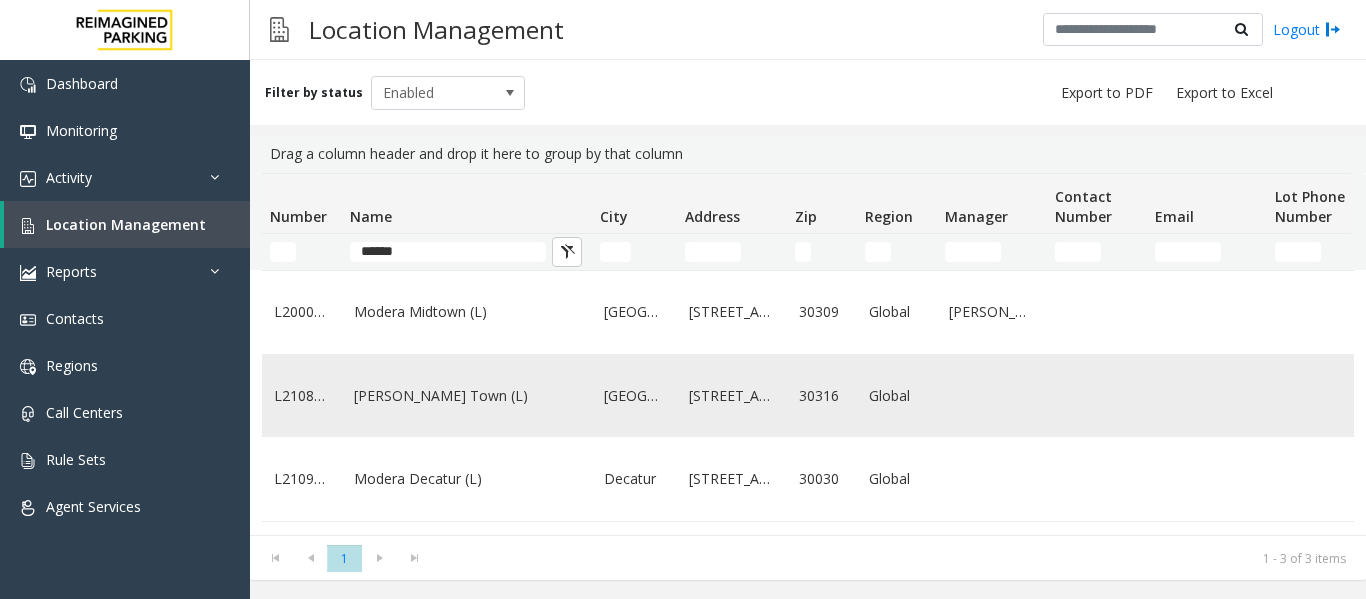 click on "[PERSON_NAME] Town (L)" 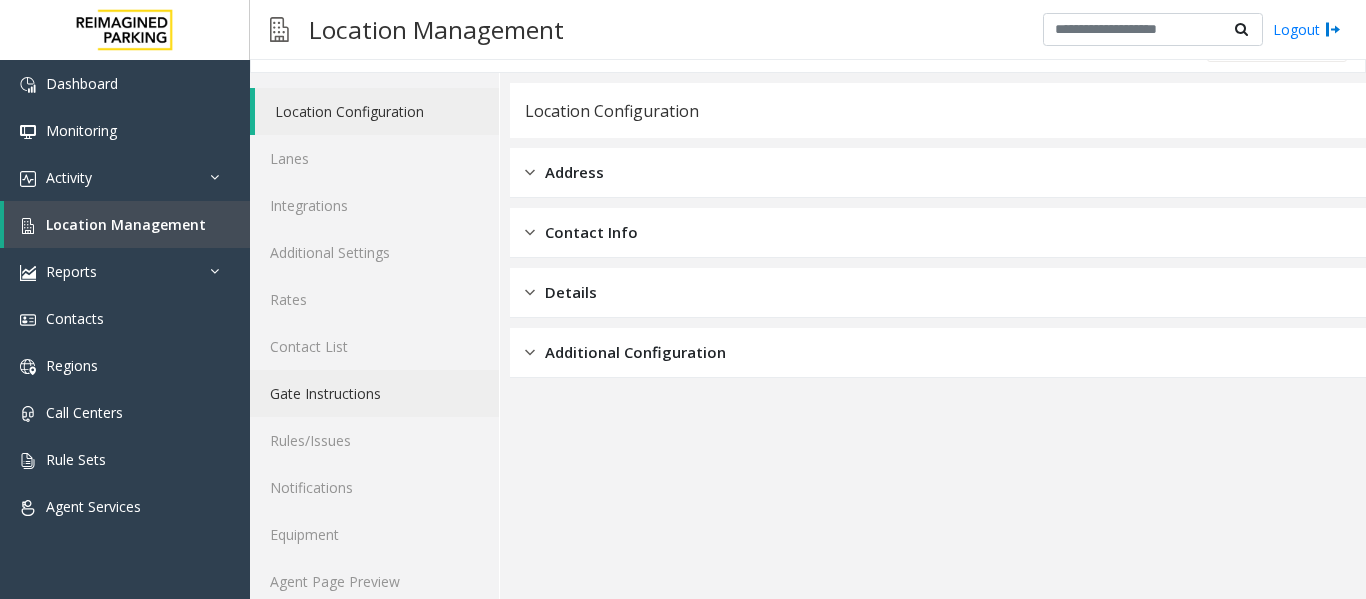scroll, scrollTop: 60, scrollLeft: 0, axis: vertical 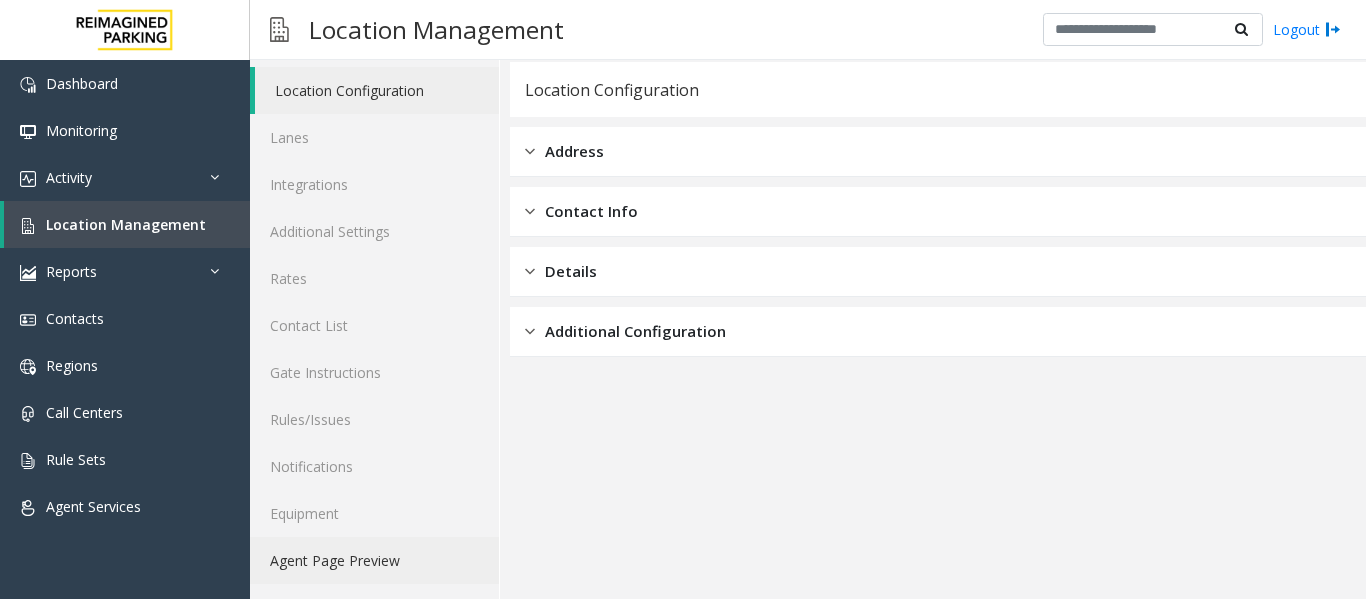 click on "Agent Page Preview" 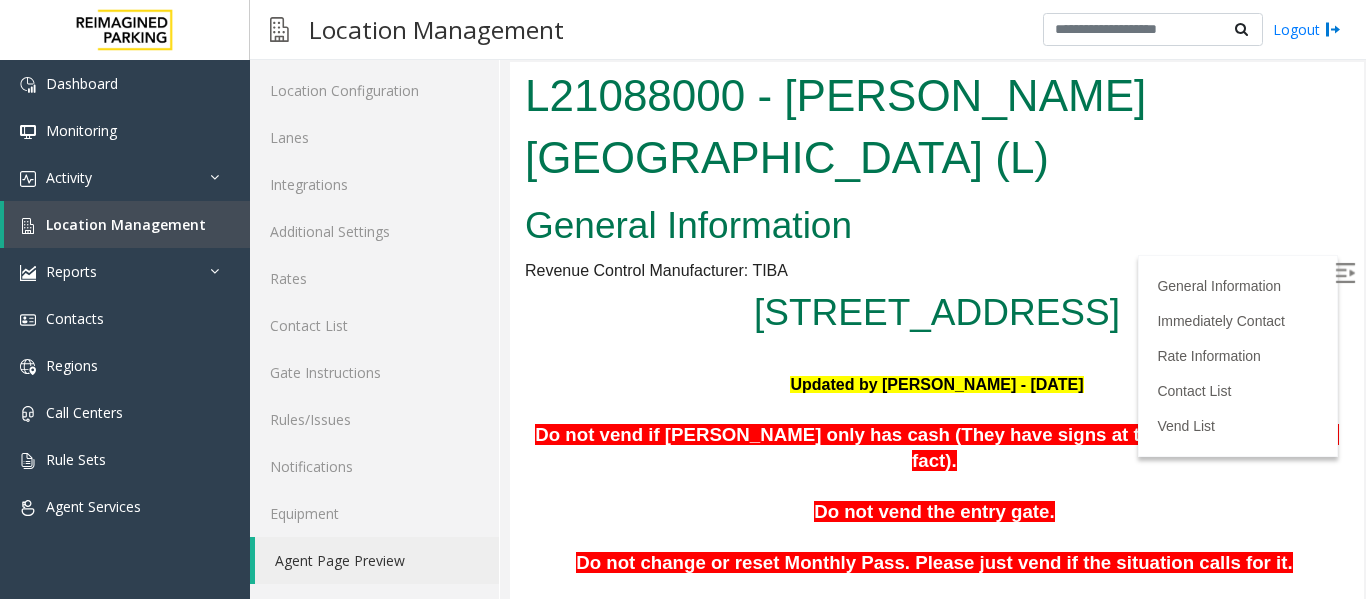 scroll, scrollTop: 100, scrollLeft: 0, axis: vertical 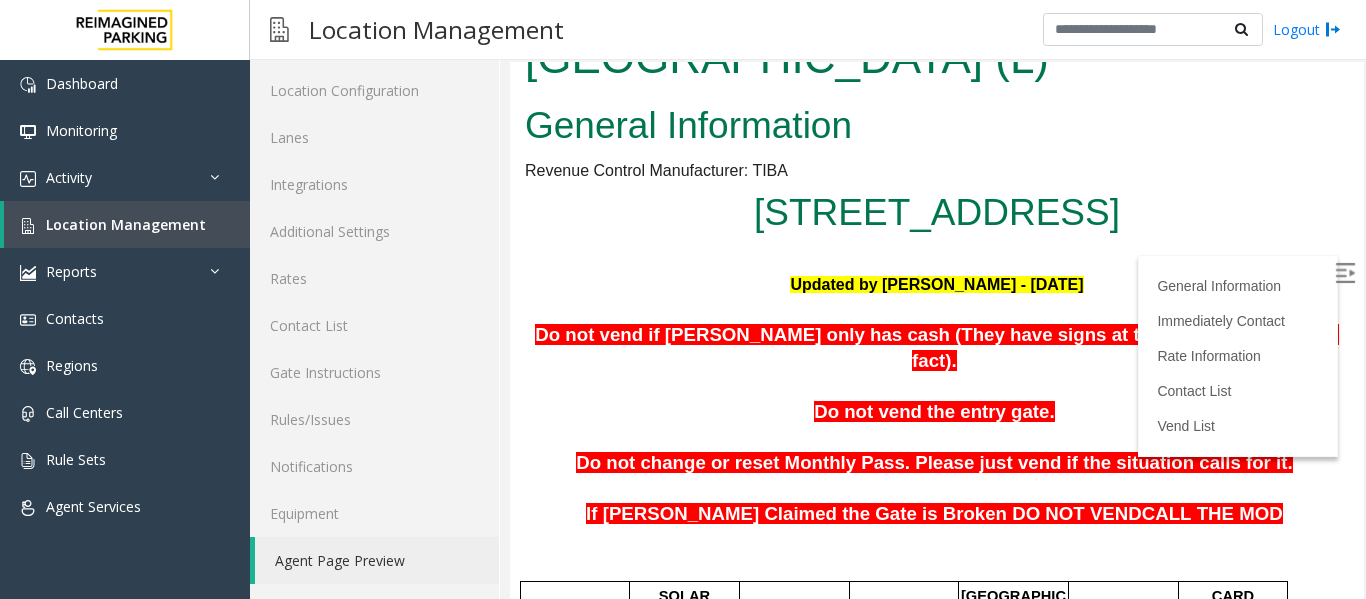 click at bounding box center [1345, 273] 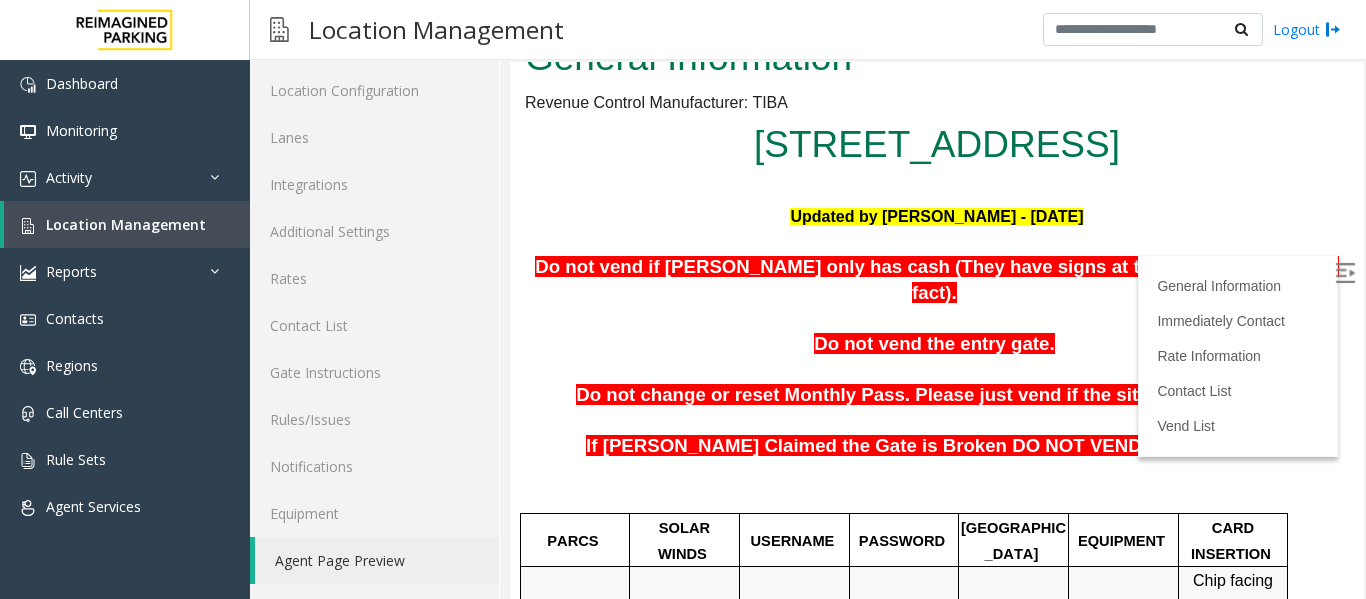 scroll, scrollTop: 200, scrollLeft: 0, axis: vertical 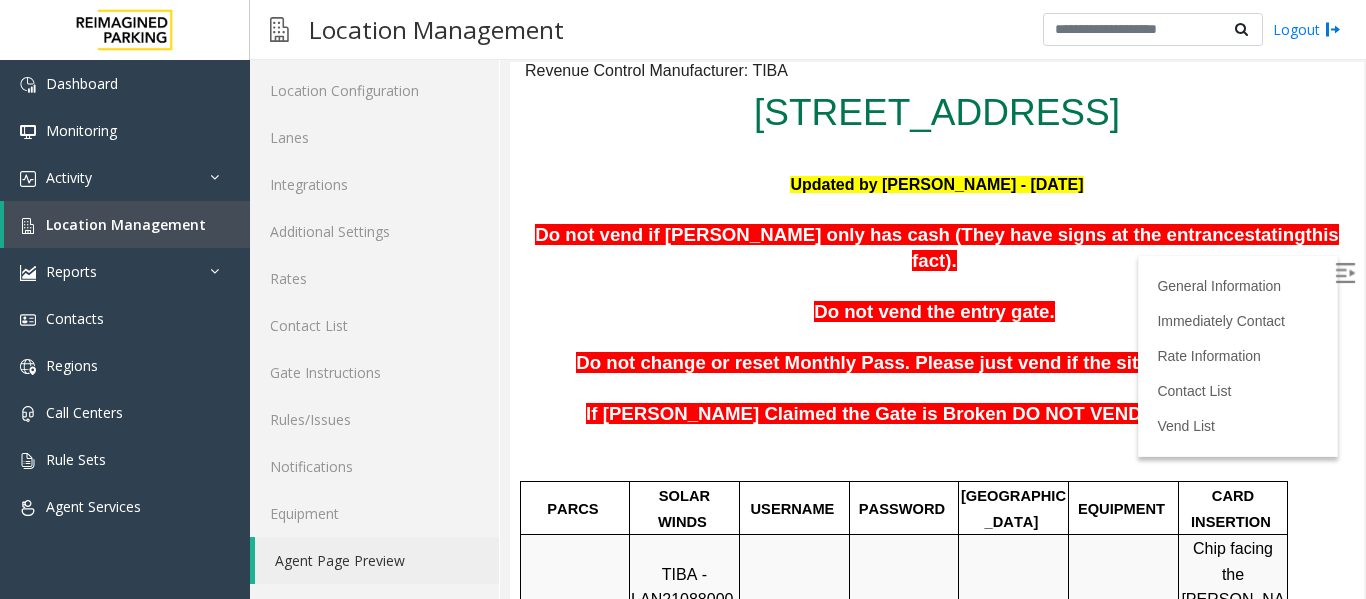 click at bounding box center [1345, 273] 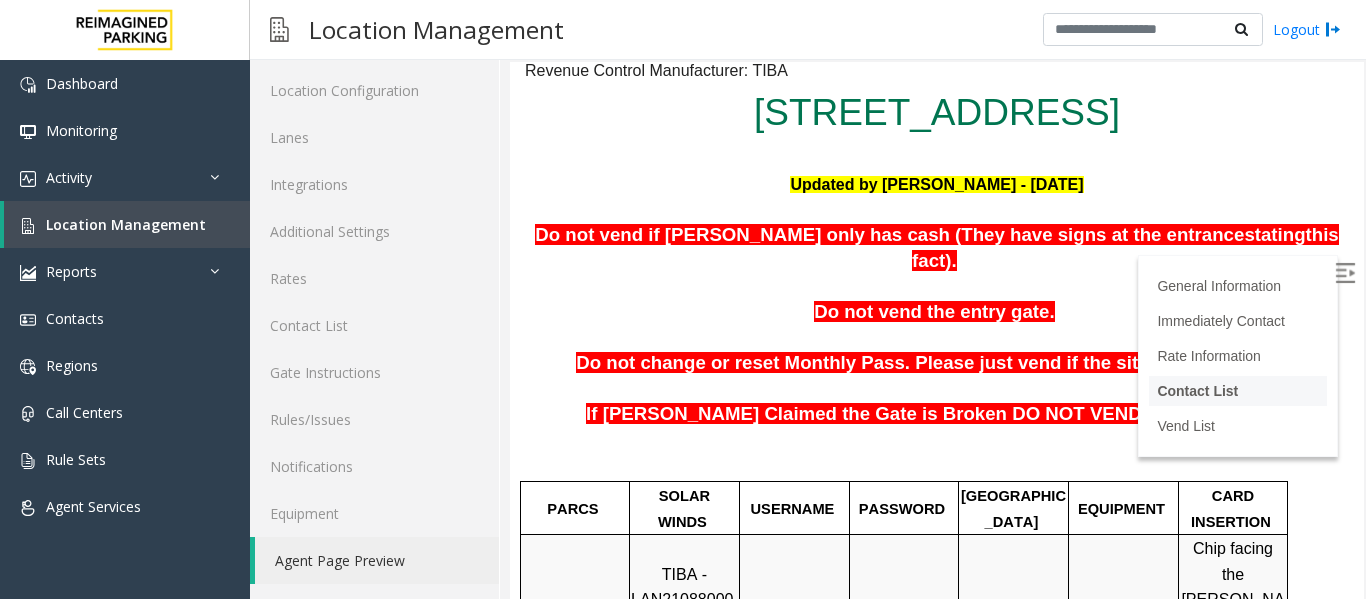 click on "Contact List" at bounding box center (1197, 391) 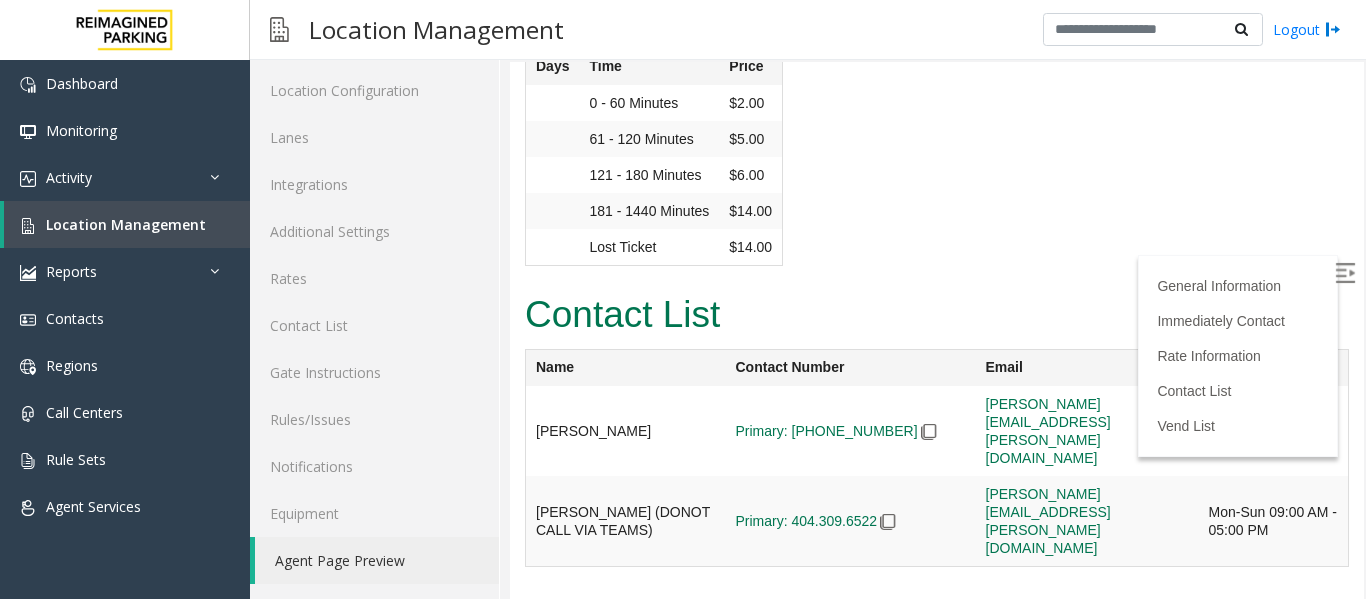 click on "Vend List" at bounding box center (937, 616) 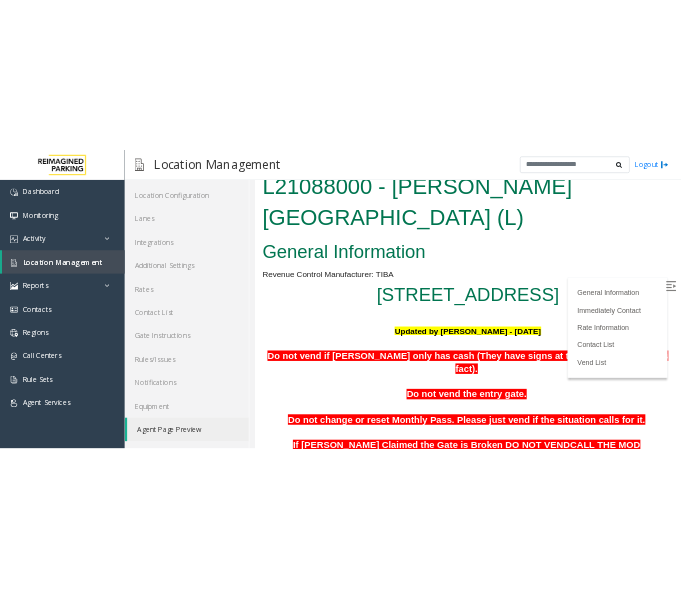 scroll, scrollTop: 0, scrollLeft: 0, axis: both 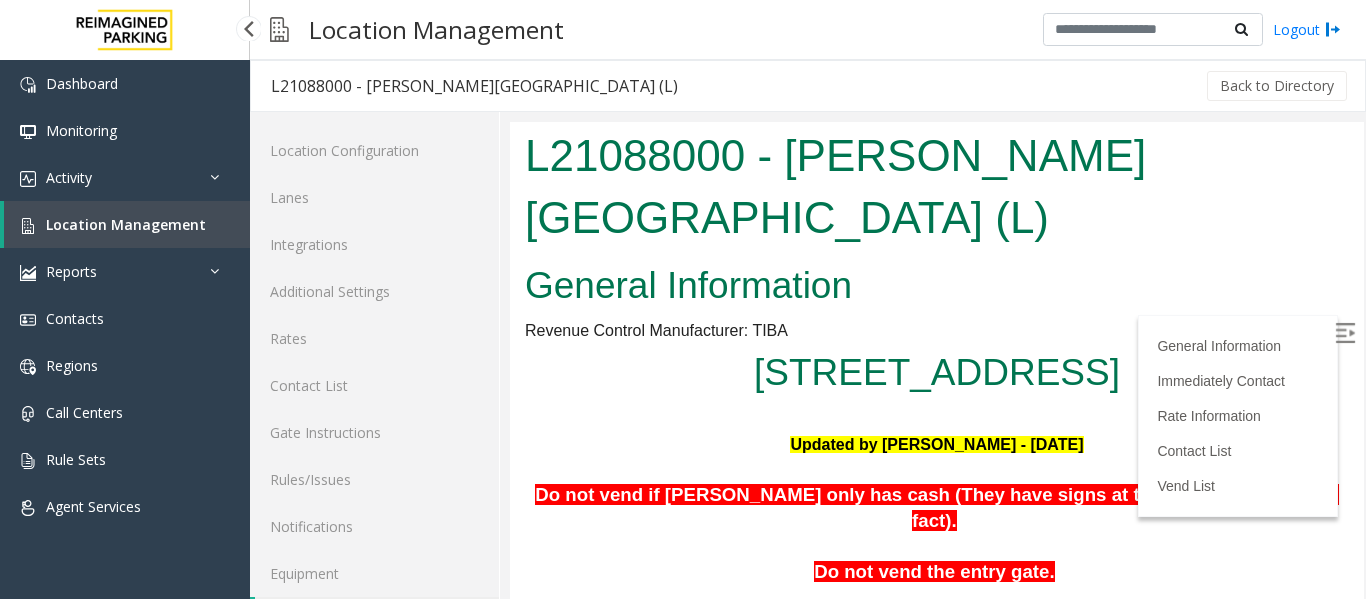 click on "Location Management" at bounding box center (126, 224) 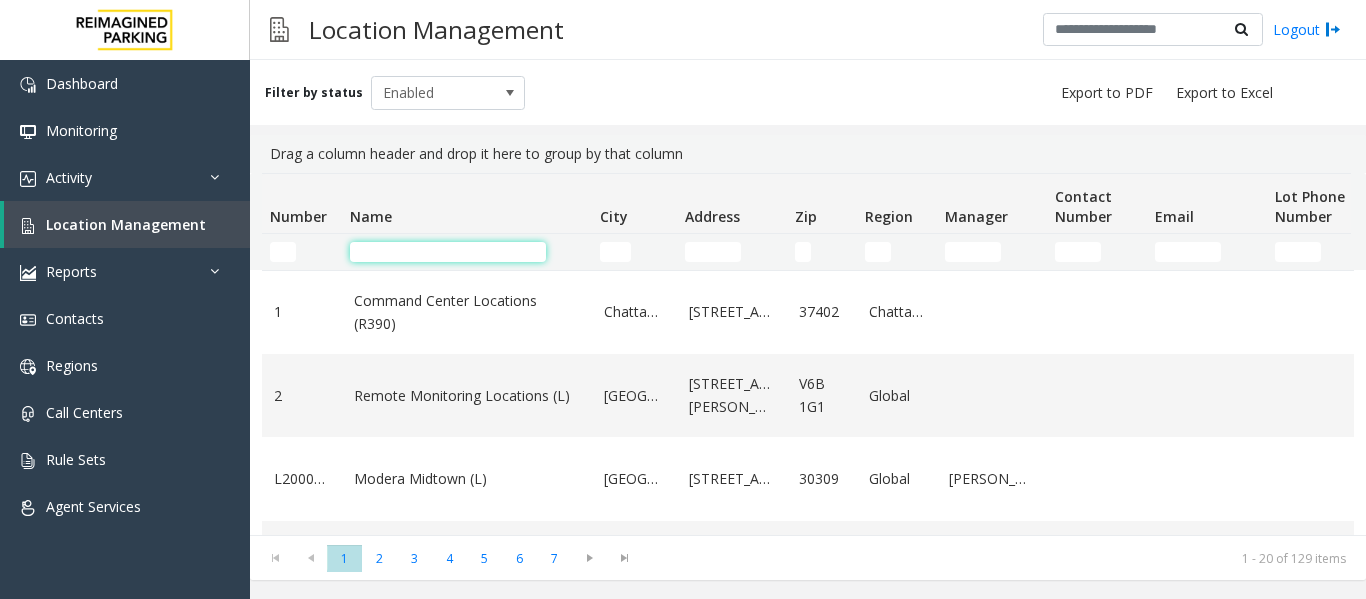 click 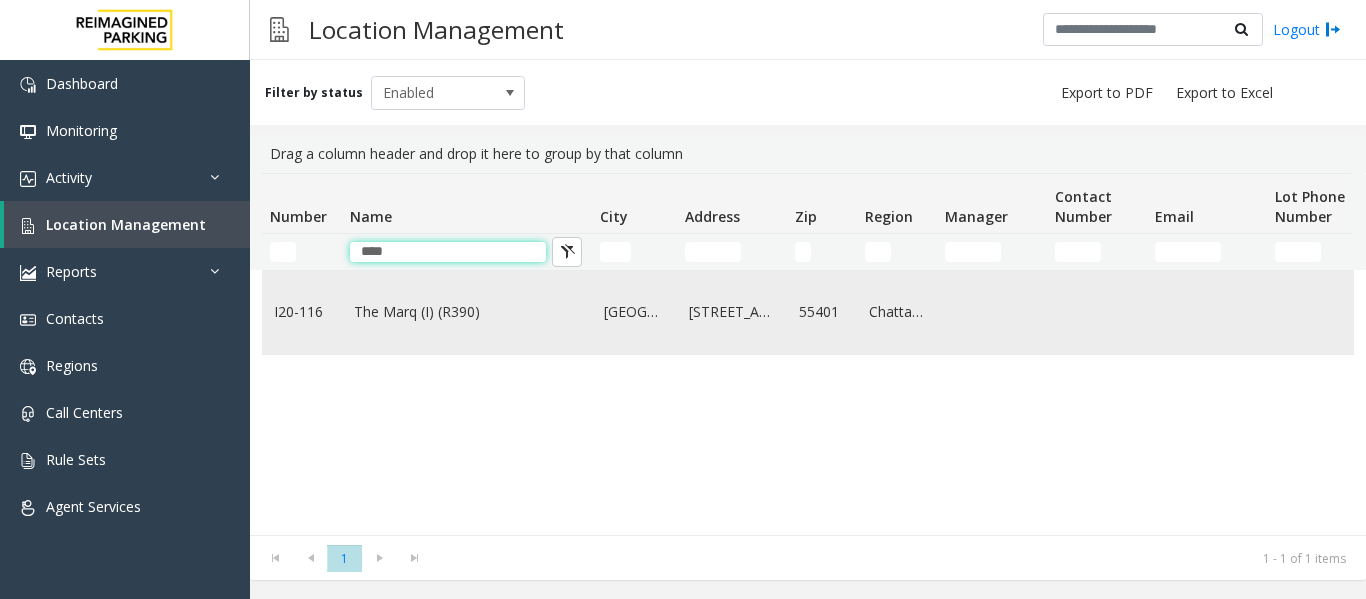 type on "****" 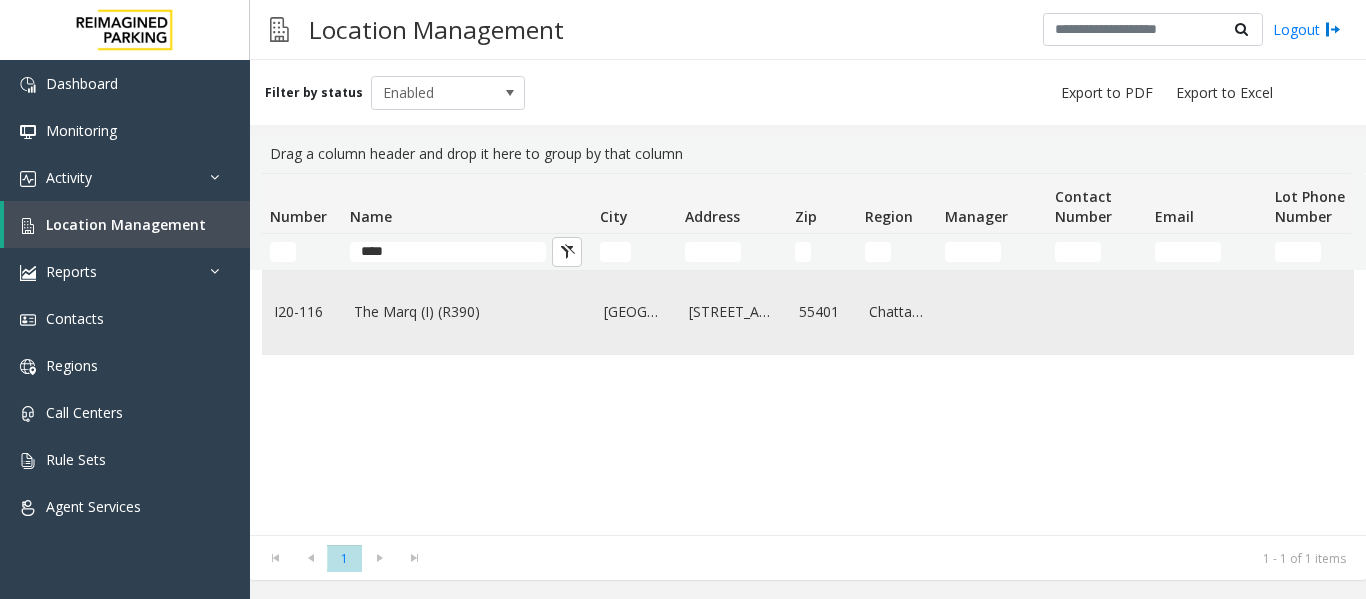 click on "The Marq (I) (R390)" 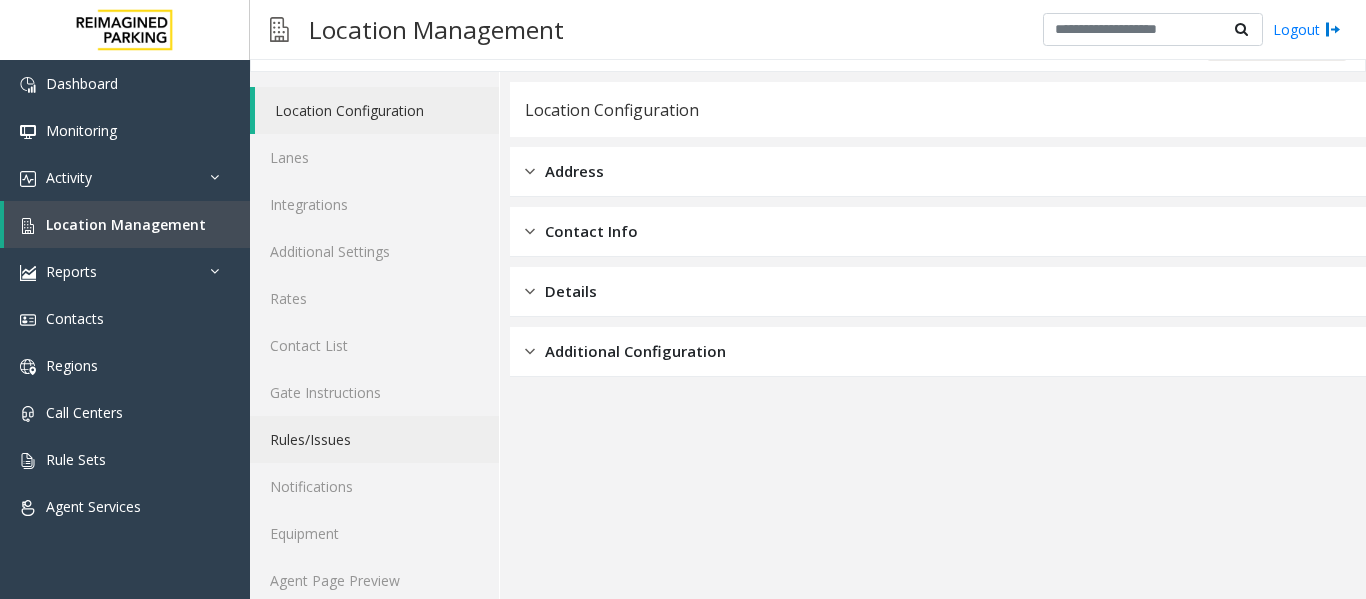 scroll, scrollTop: 60, scrollLeft: 0, axis: vertical 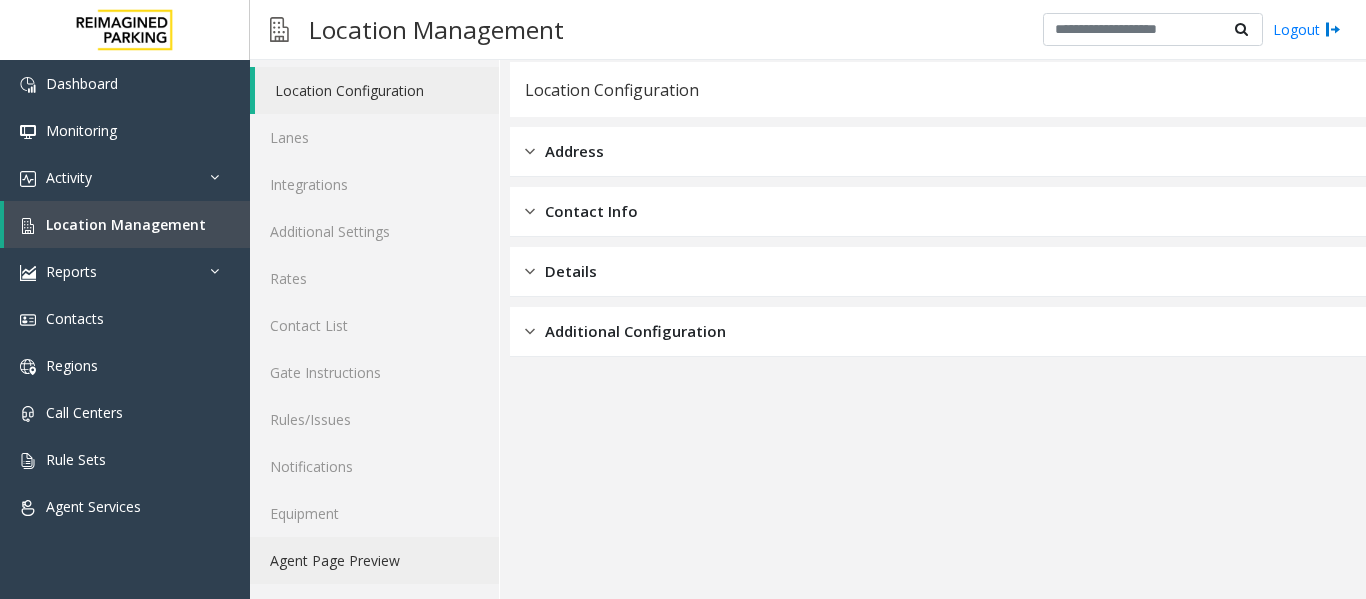 click on "Agent Page Preview" 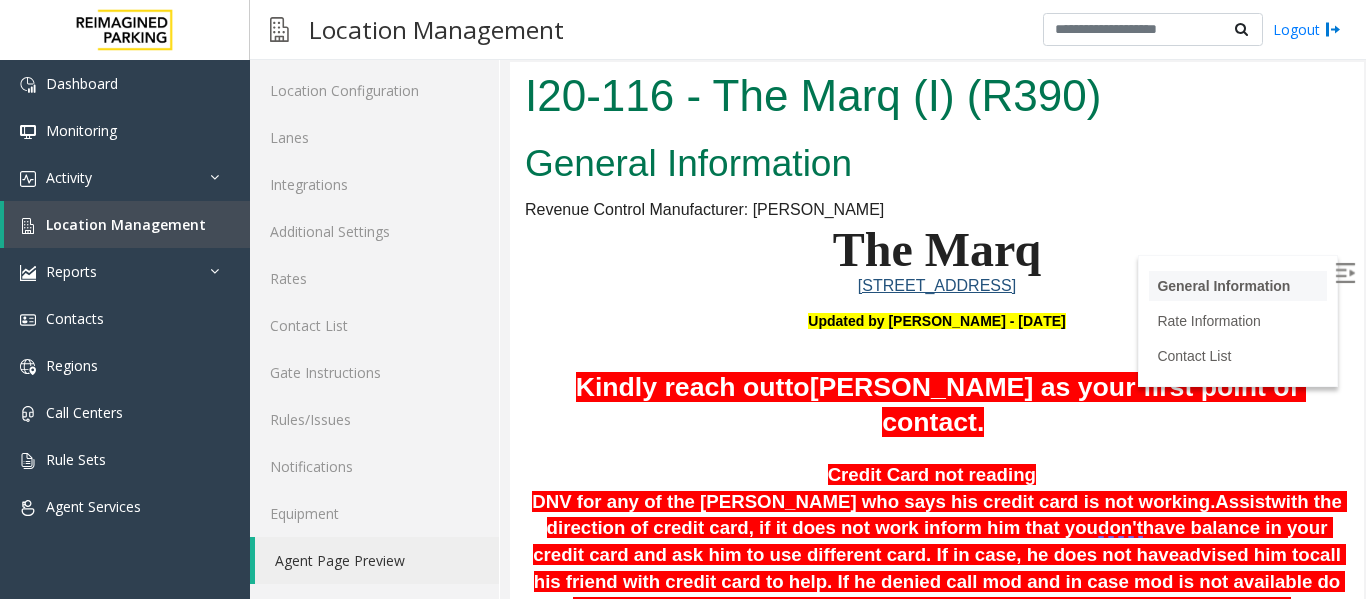 scroll, scrollTop: 0, scrollLeft: 0, axis: both 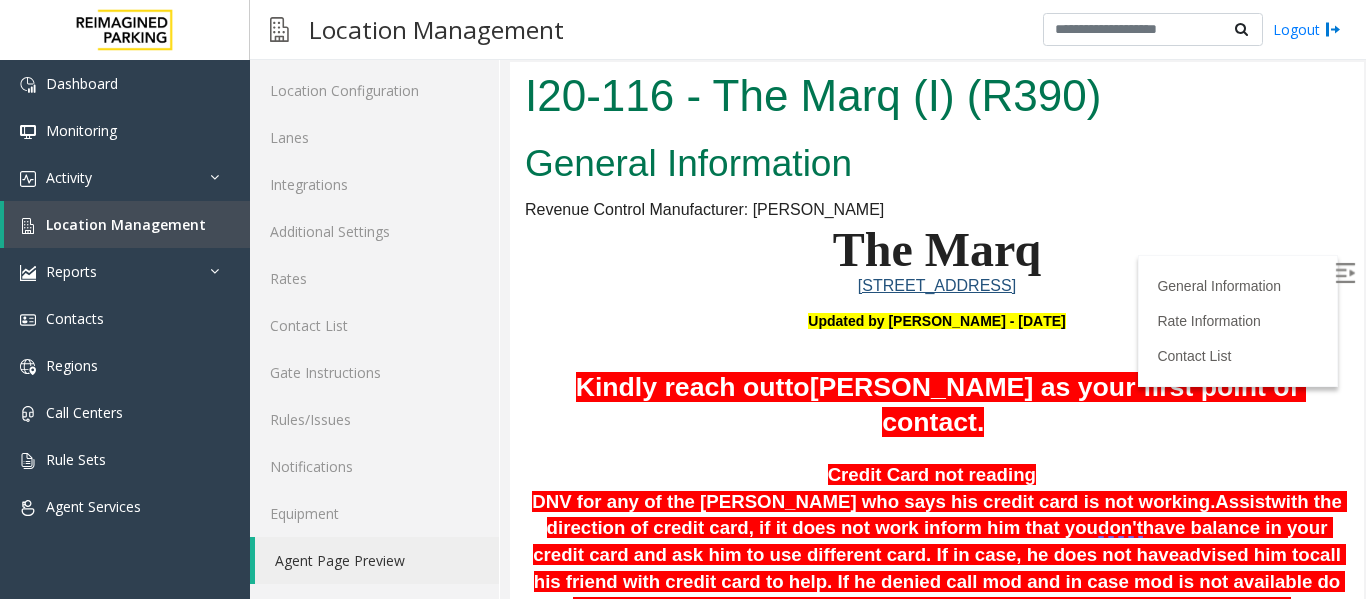 click at bounding box center (1345, 273) 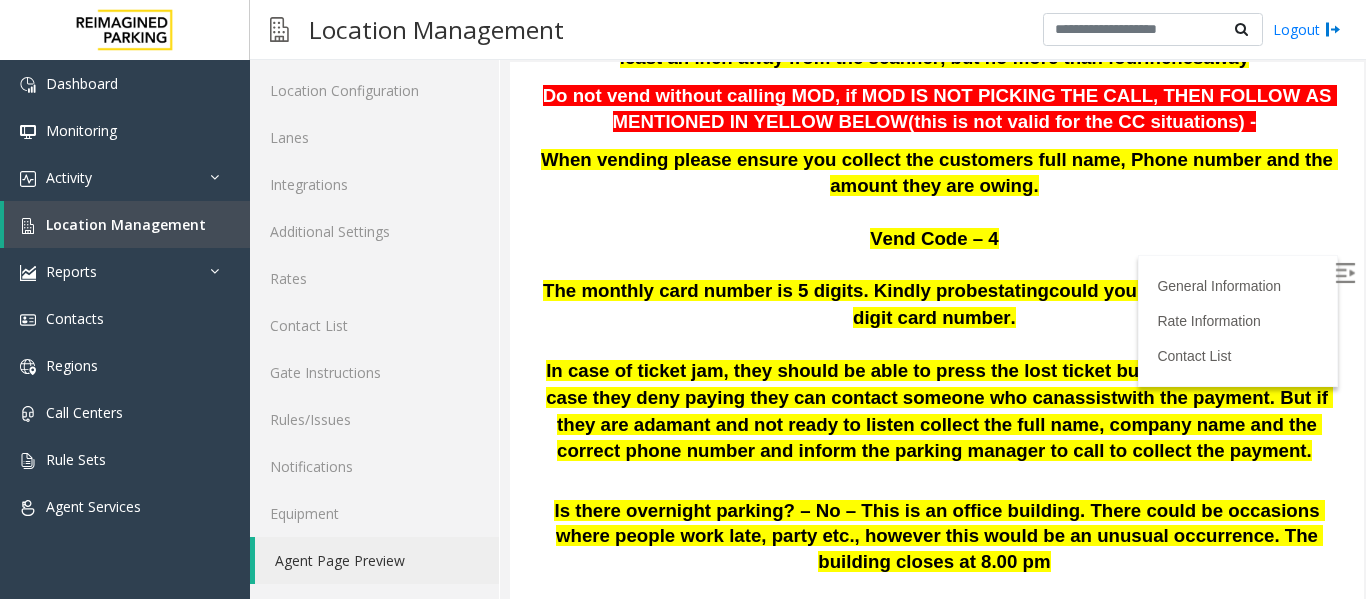 scroll, scrollTop: 700, scrollLeft: 0, axis: vertical 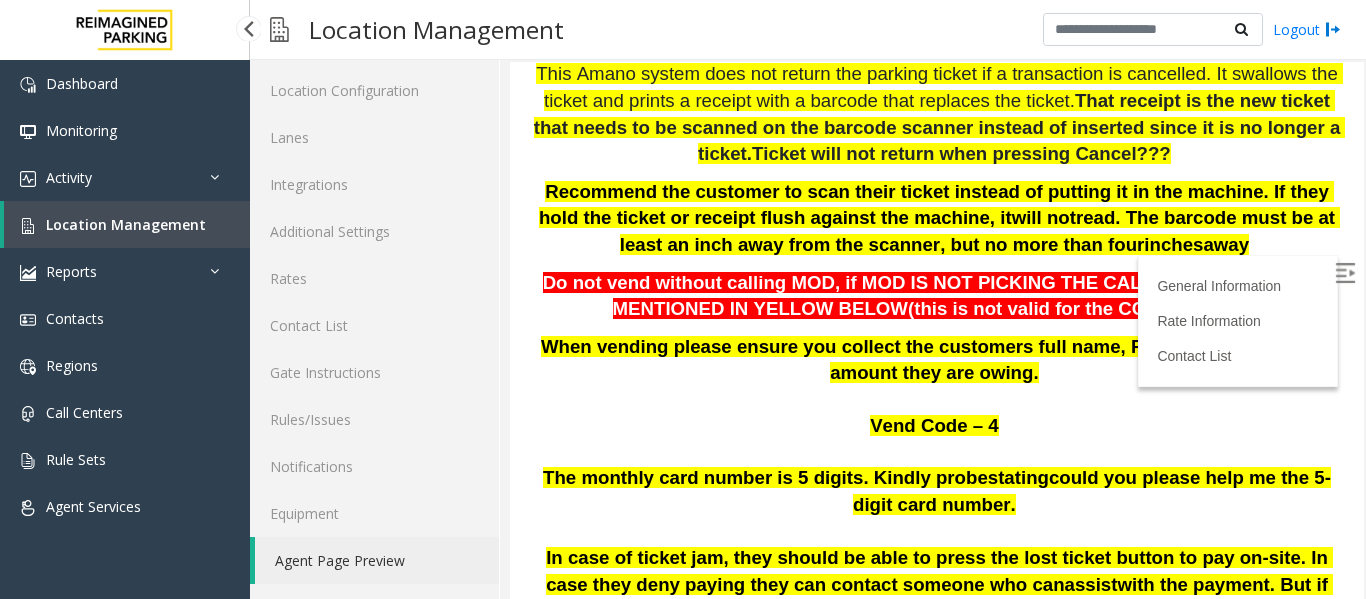 click on "Location Management" at bounding box center [126, 224] 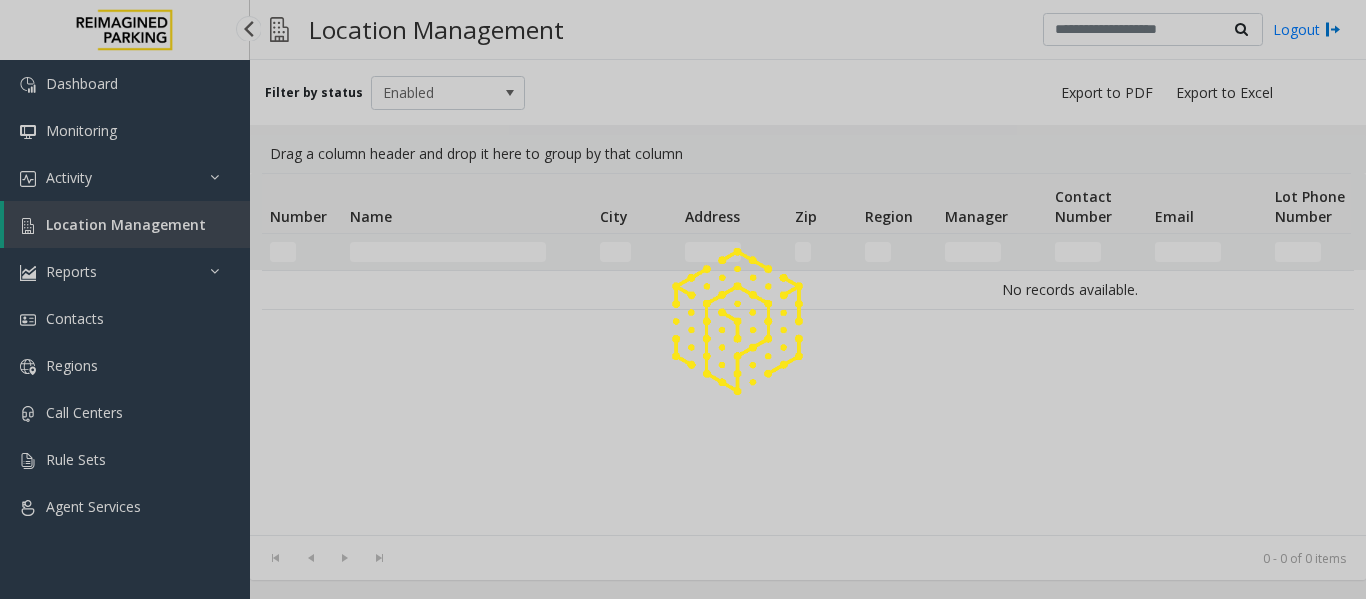 scroll, scrollTop: 0, scrollLeft: 0, axis: both 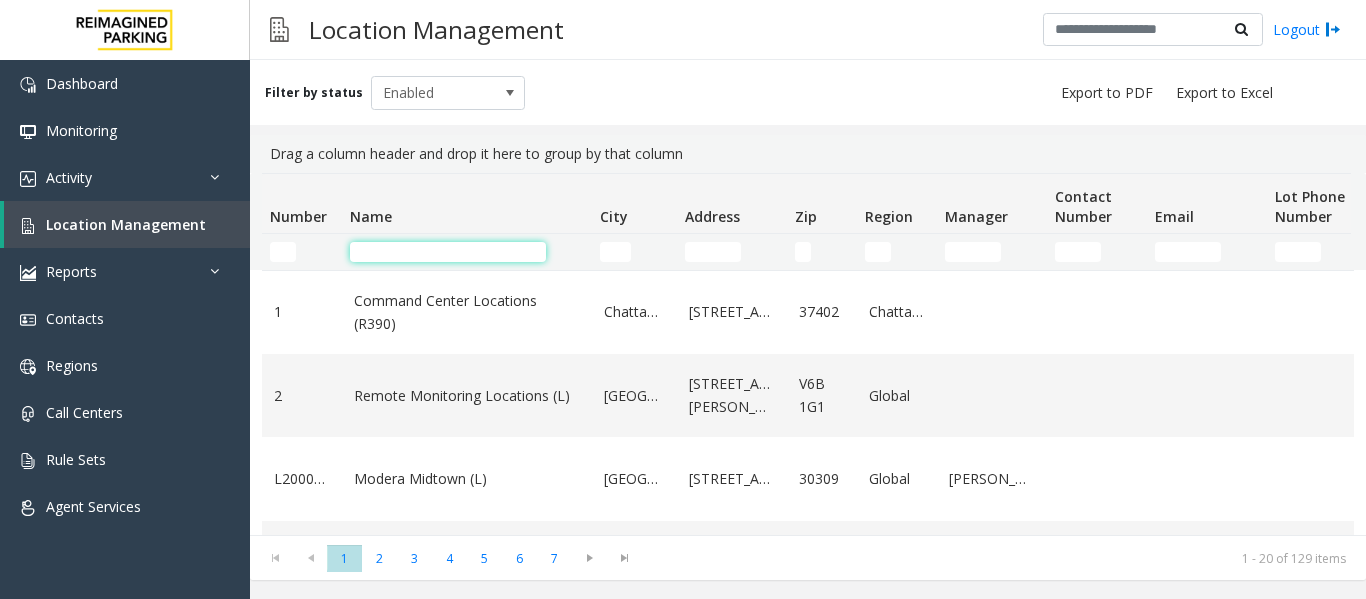 click 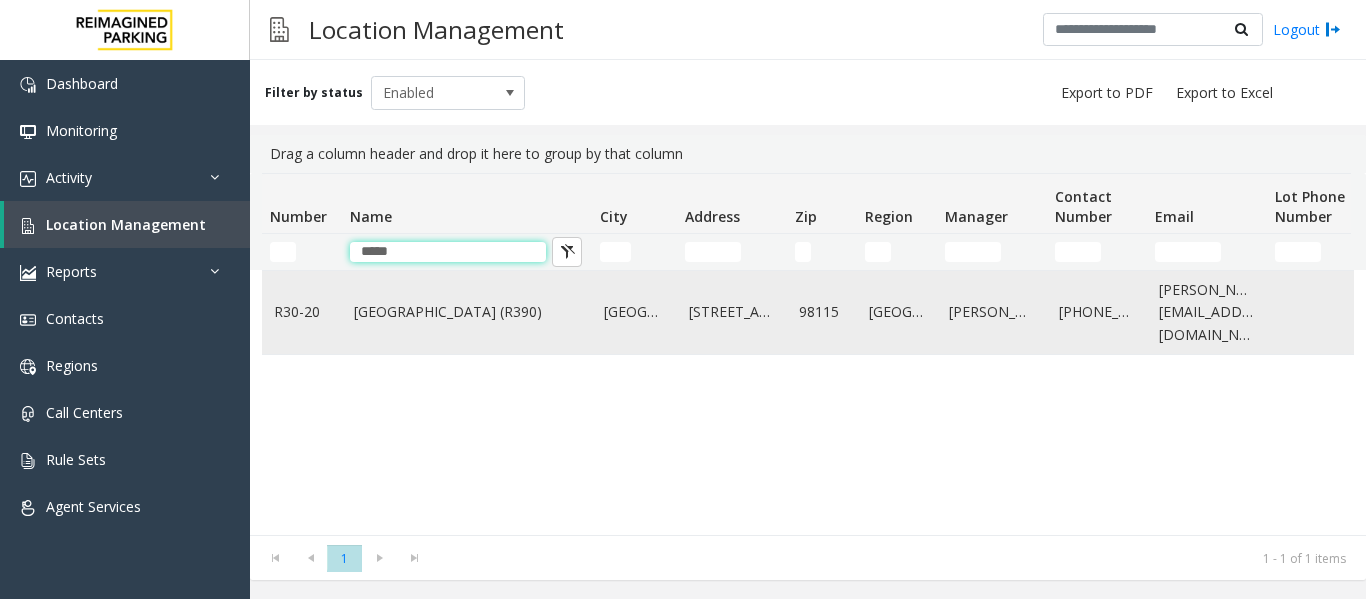 type on "*****" 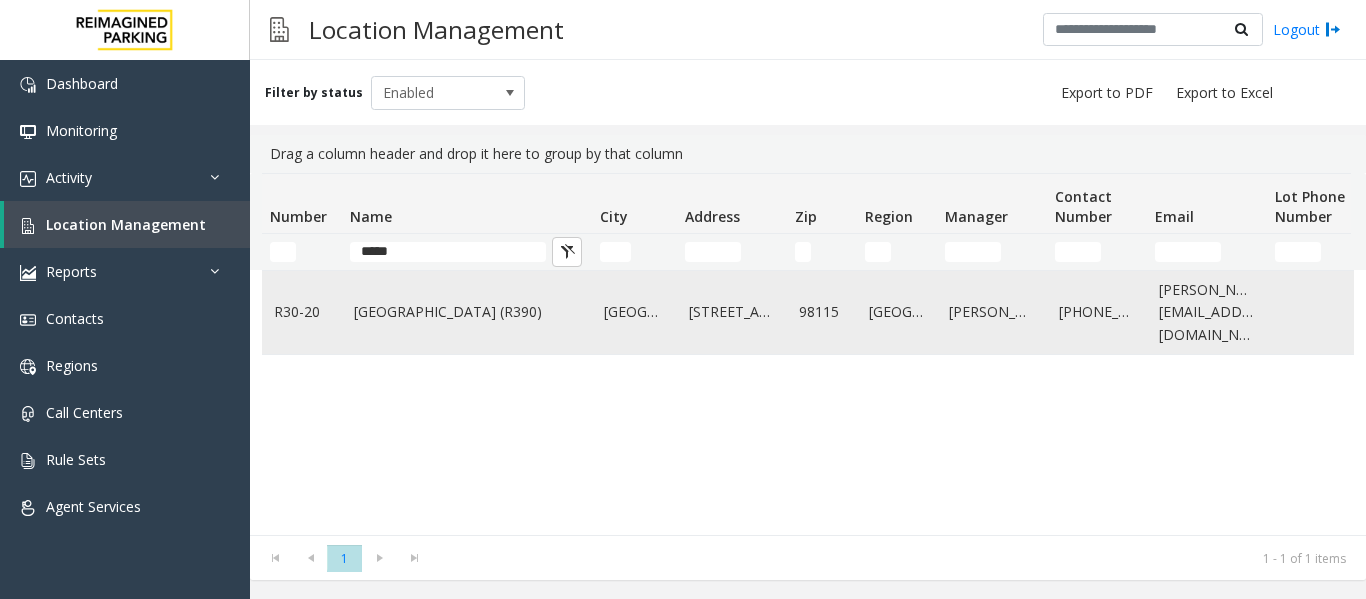 click on "[GEOGRAPHIC_DATA] (R390)" 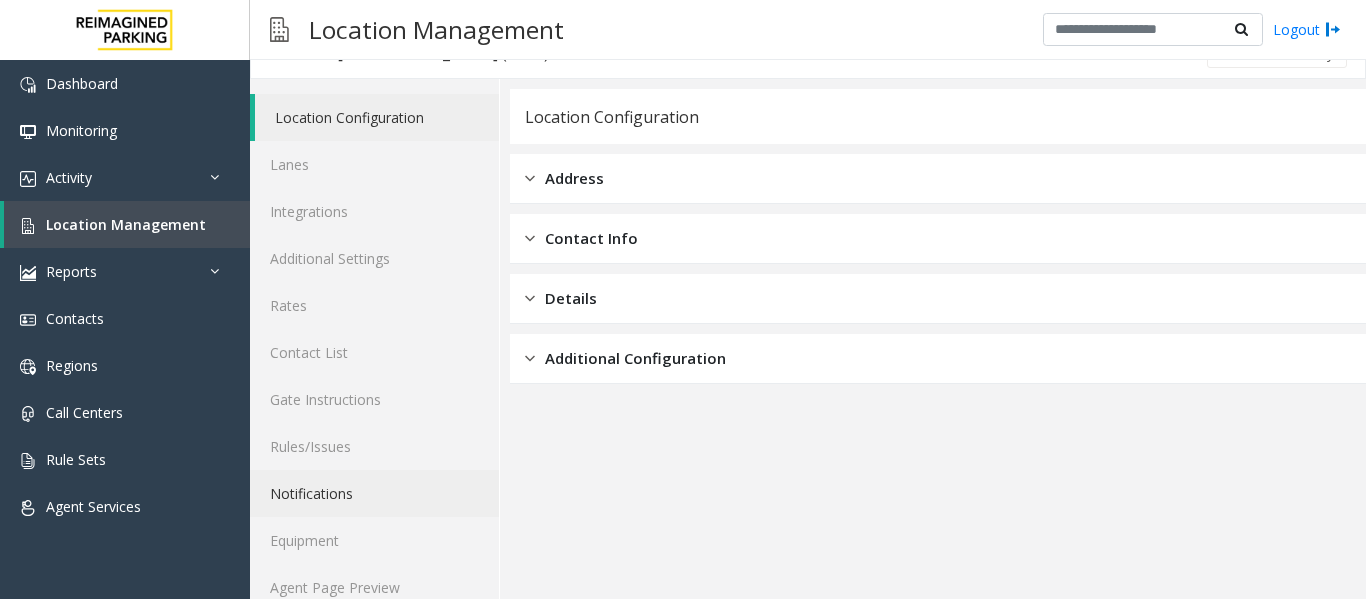 scroll, scrollTop: 60, scrollLeft: 0, axis: vertical 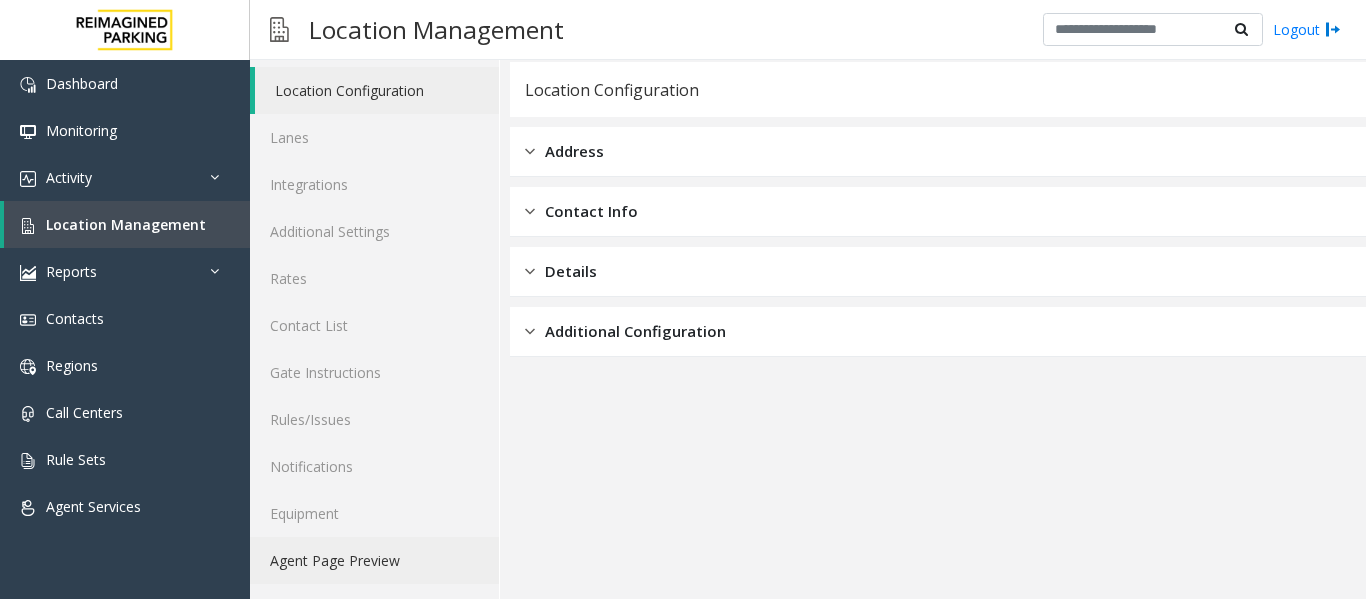 click on "Agent Page Preview" 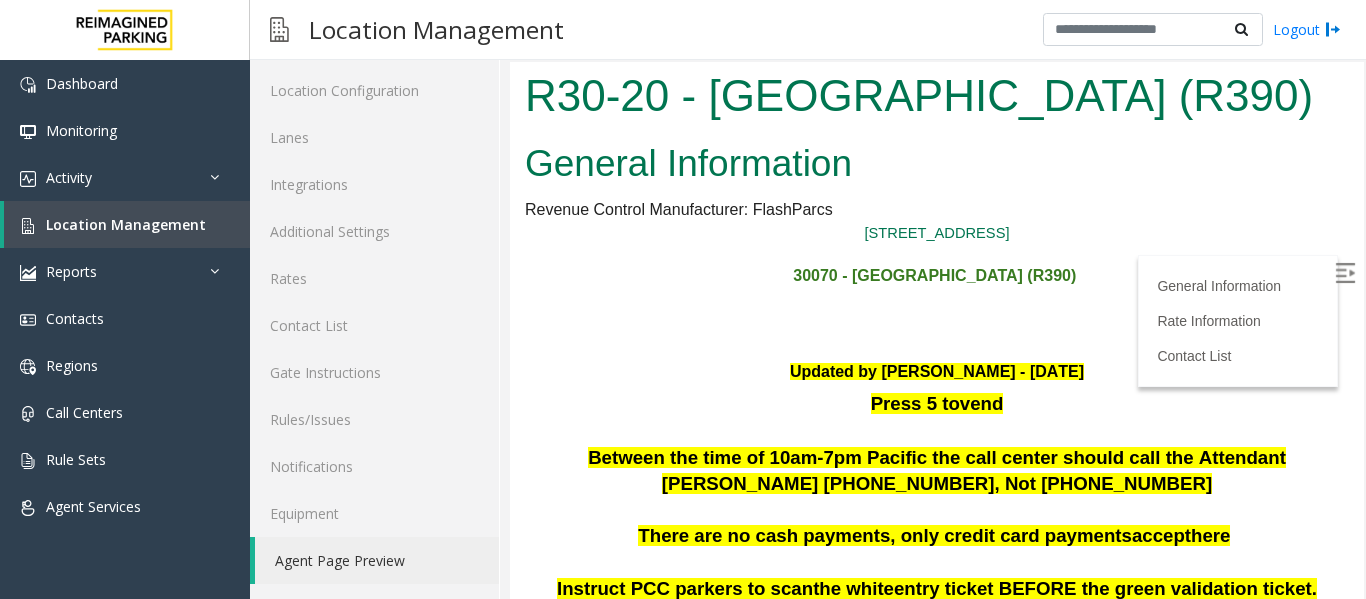 scroll, scrollTop: 0, scrollLeft: 0, axis: both 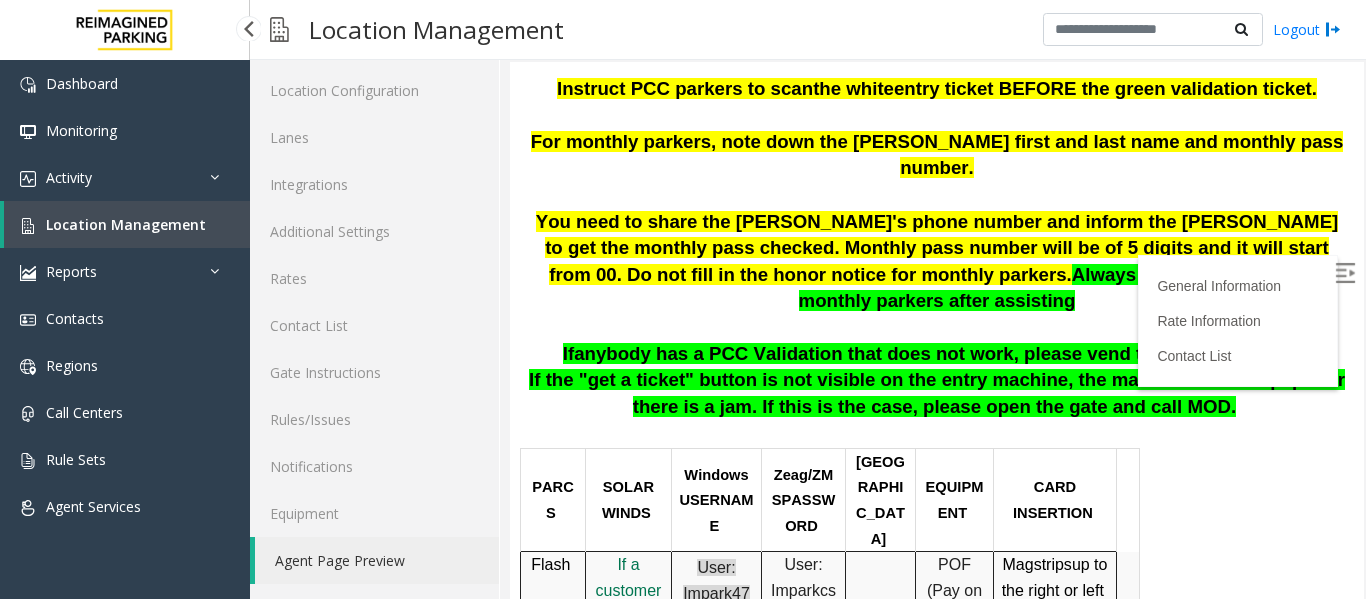 click on "Location Management" at bounding box center (126, 224) 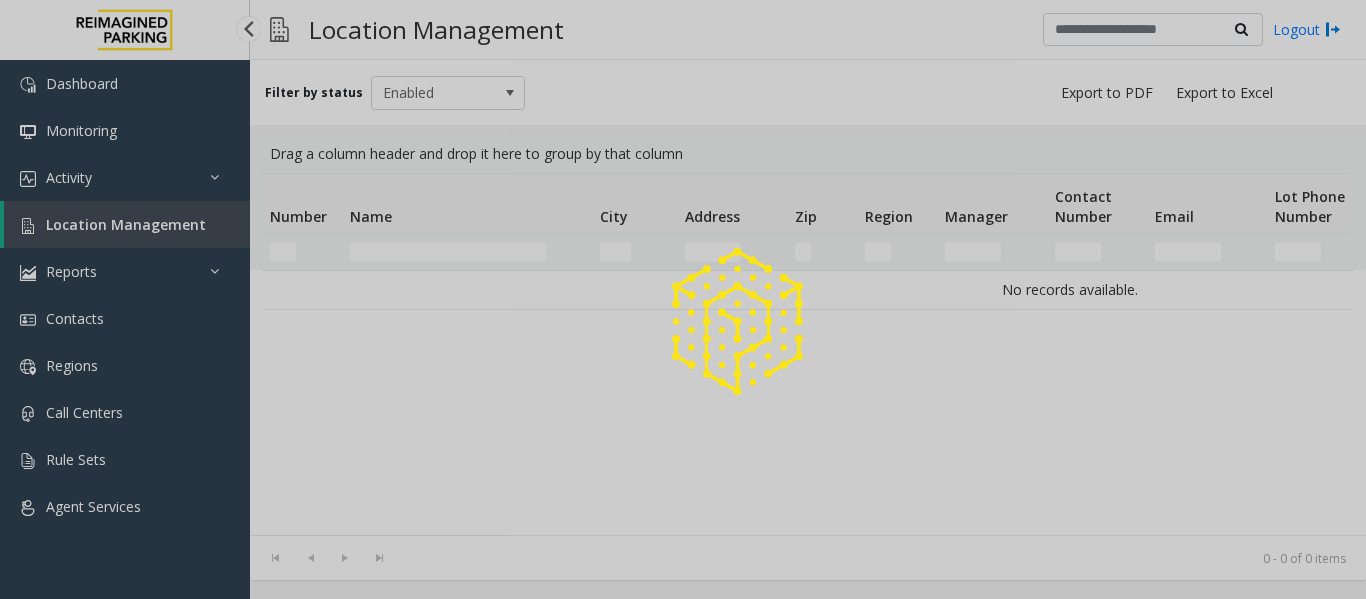 scroll, scrollTop: 0, scrollLeft: 0, axis: both 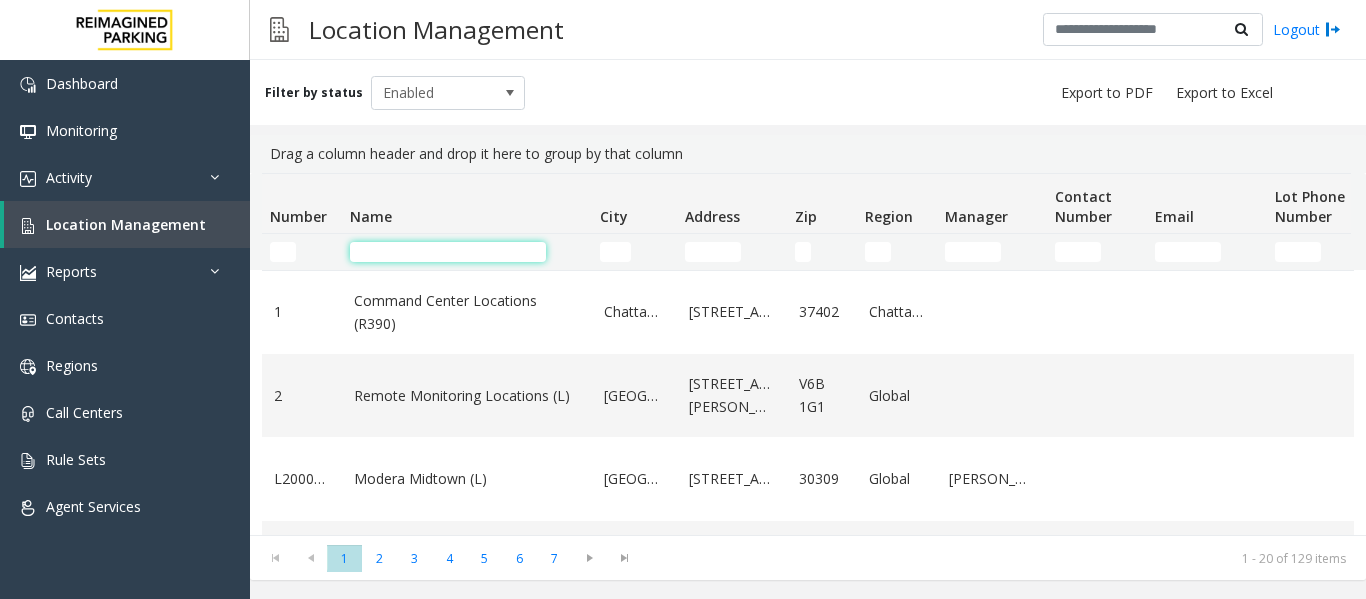 click 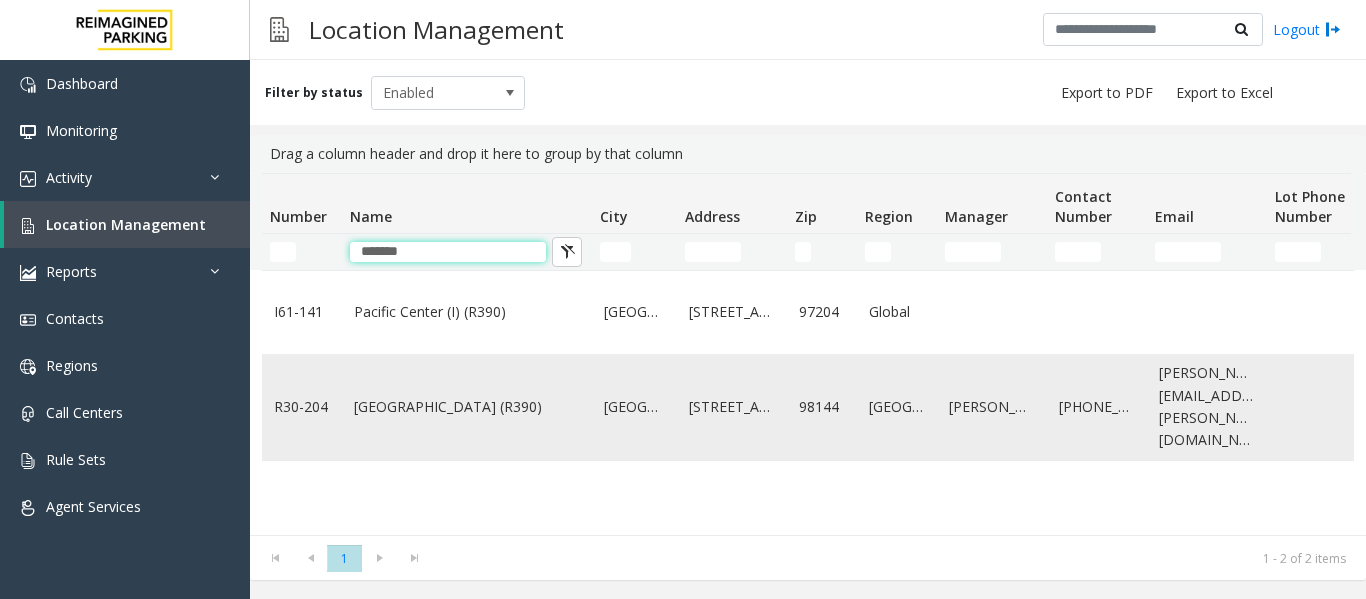 type on "*******" 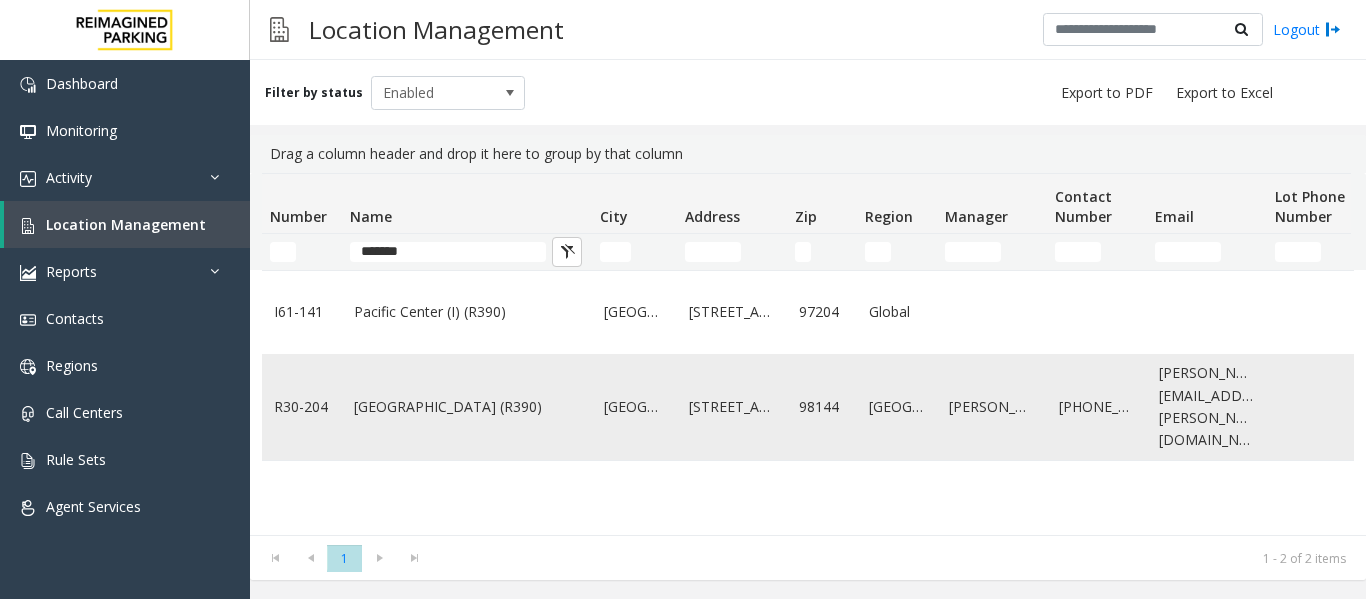 click on "[GEOGRAPHIC_DATA] (R390)" 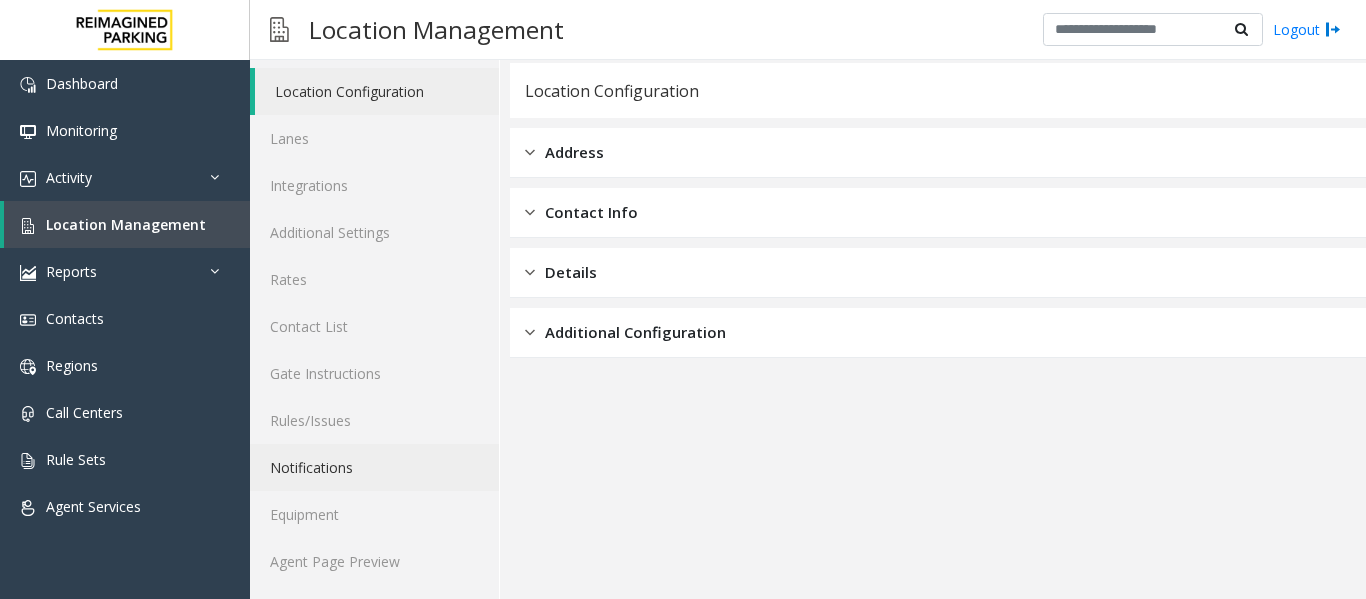 scroll, scrollTop: 60, scrollLeft: 0, axis: vertical 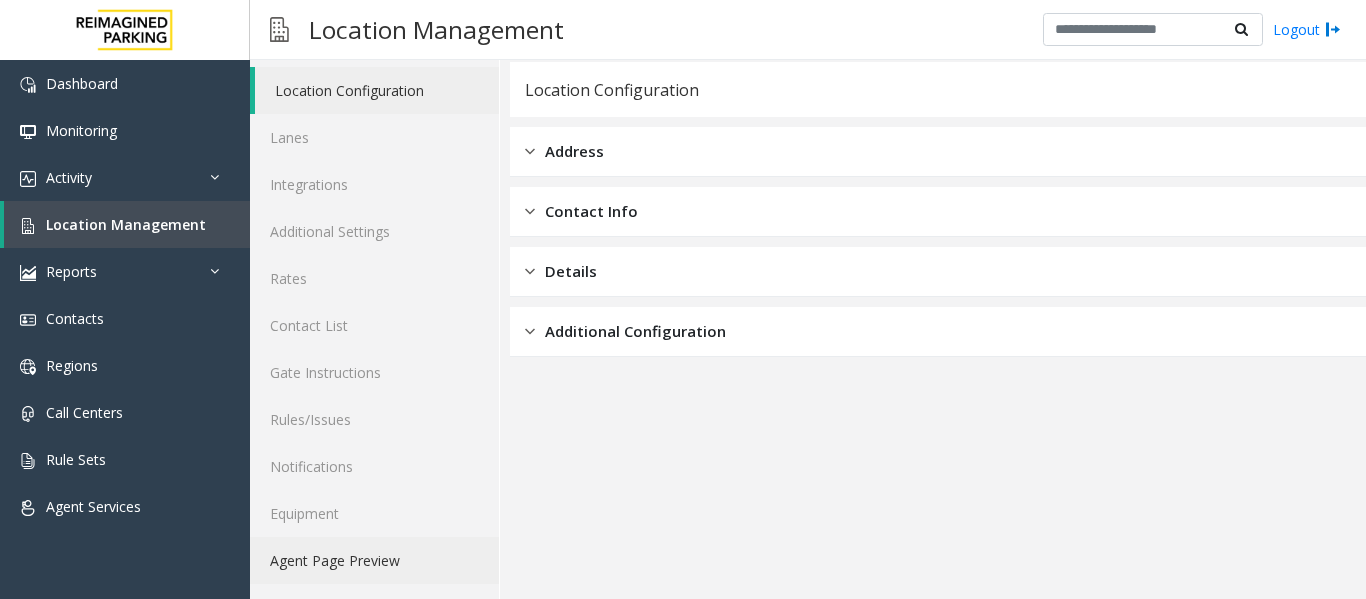 click on "Agent Page Preview" 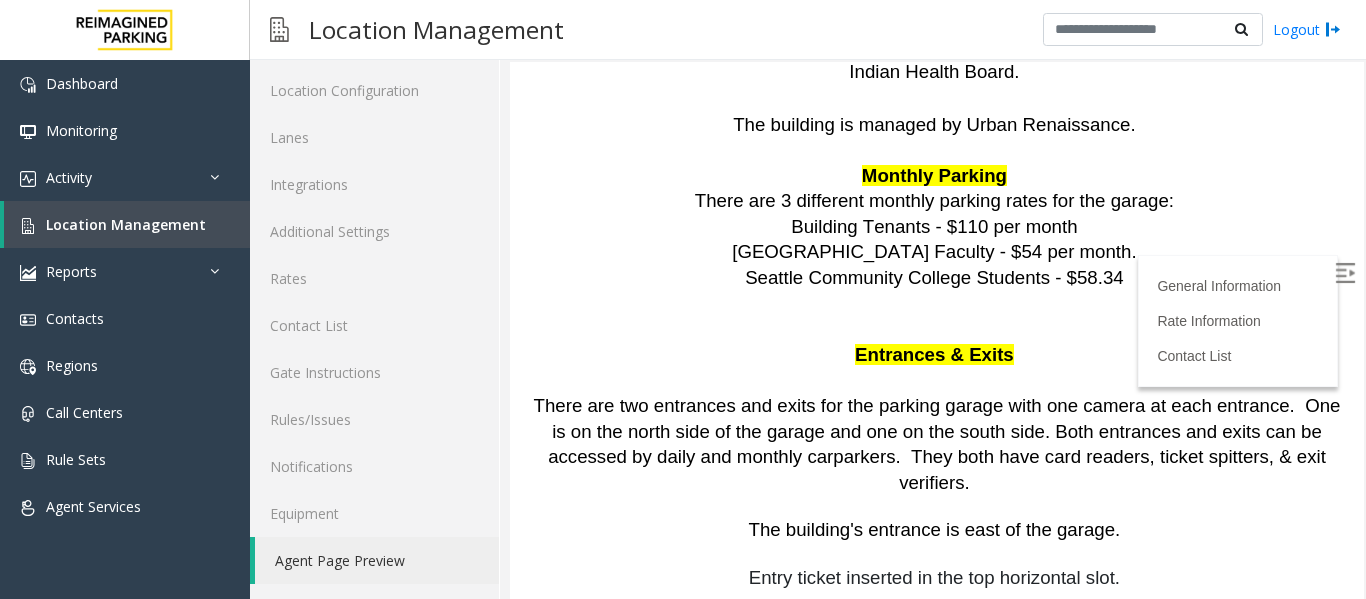 scroll, scrollTop: 2000, scrollLeft: 0, axis: vertical 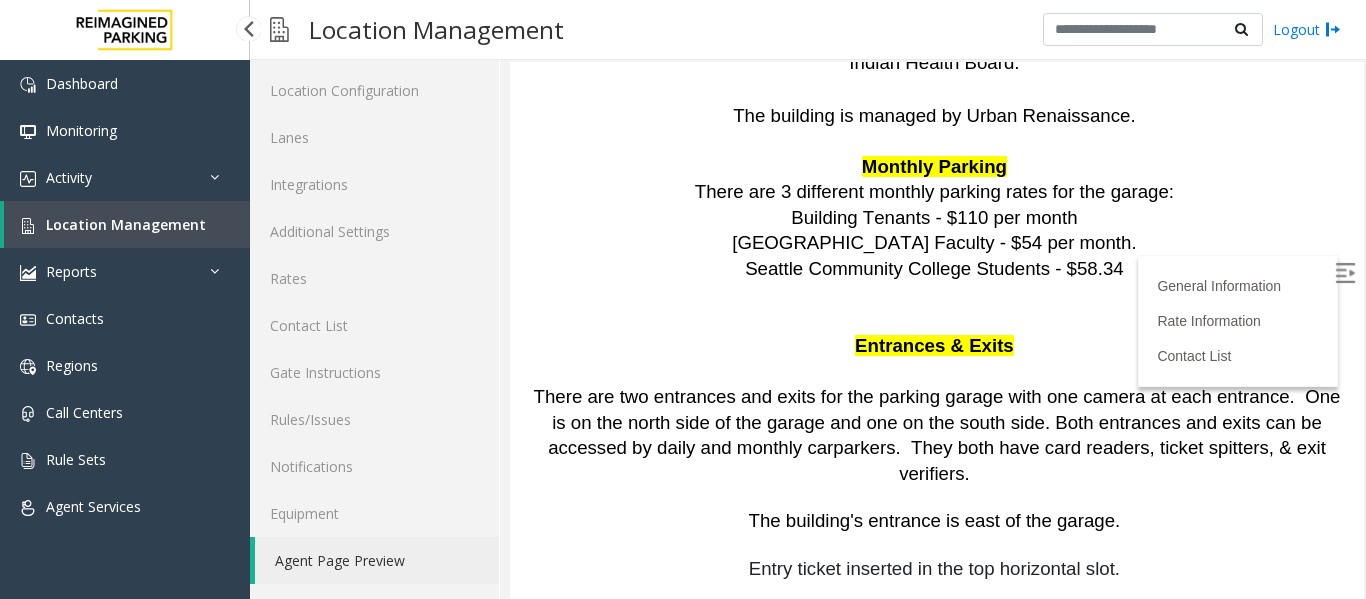 click on "Location Management" at bounding box center (127, 224) 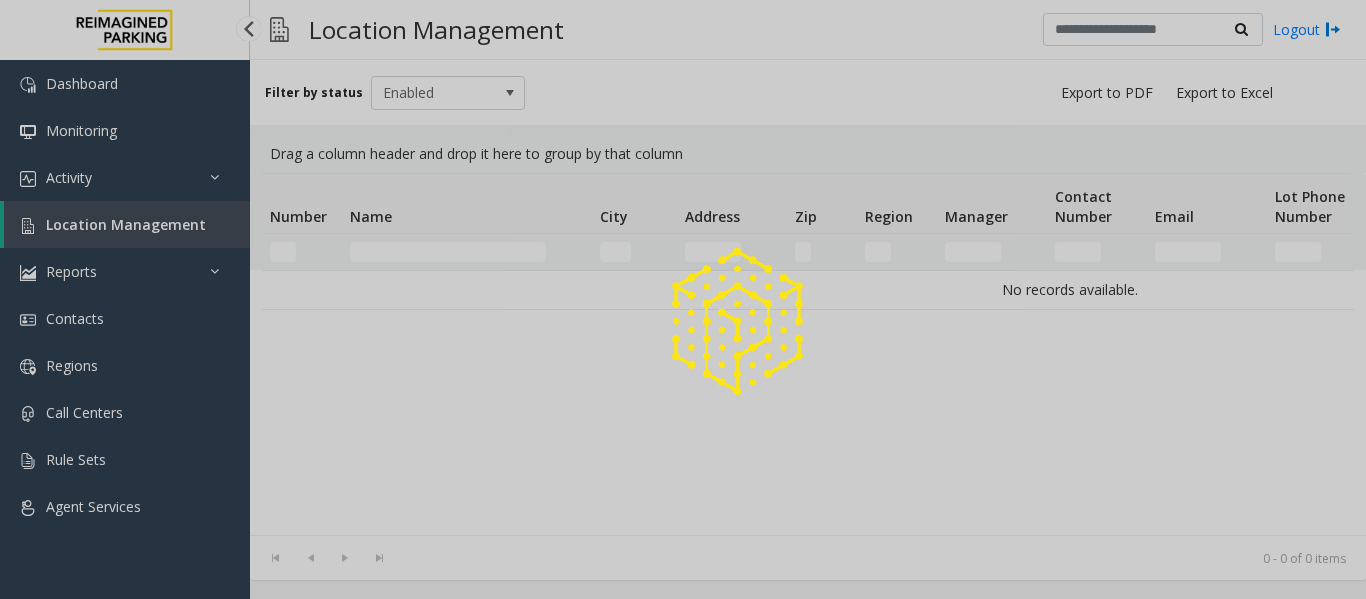 scroll, scrollTop: 0, scrollLeft: 0, axis: both 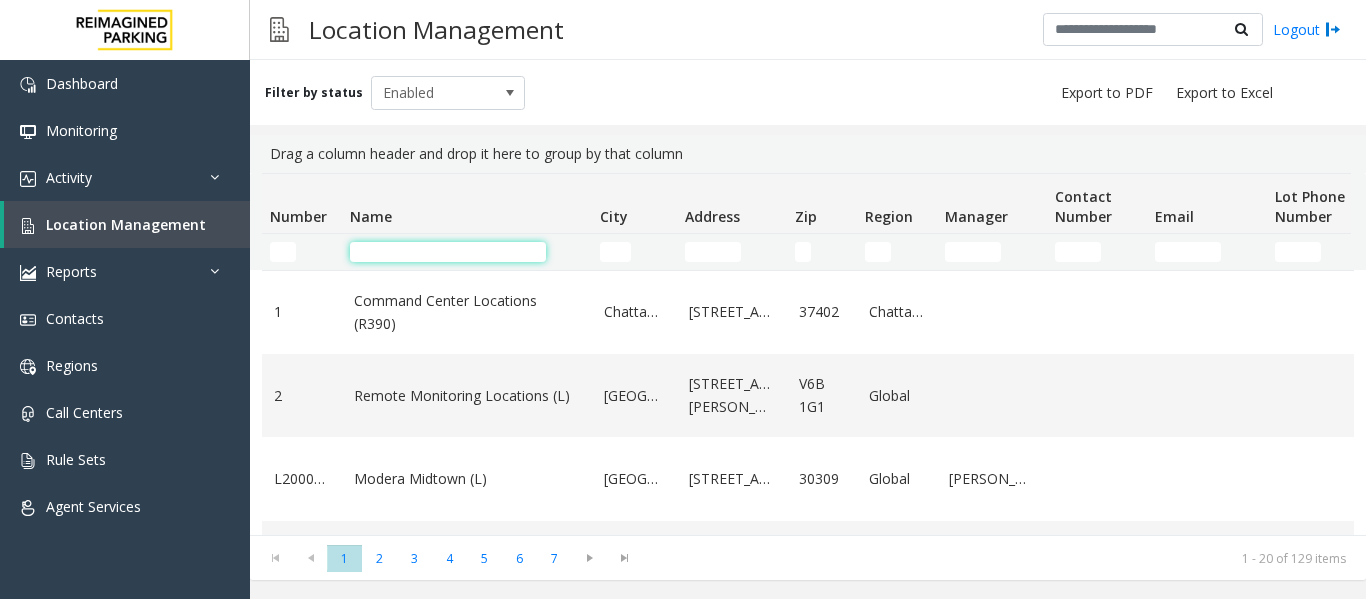 click 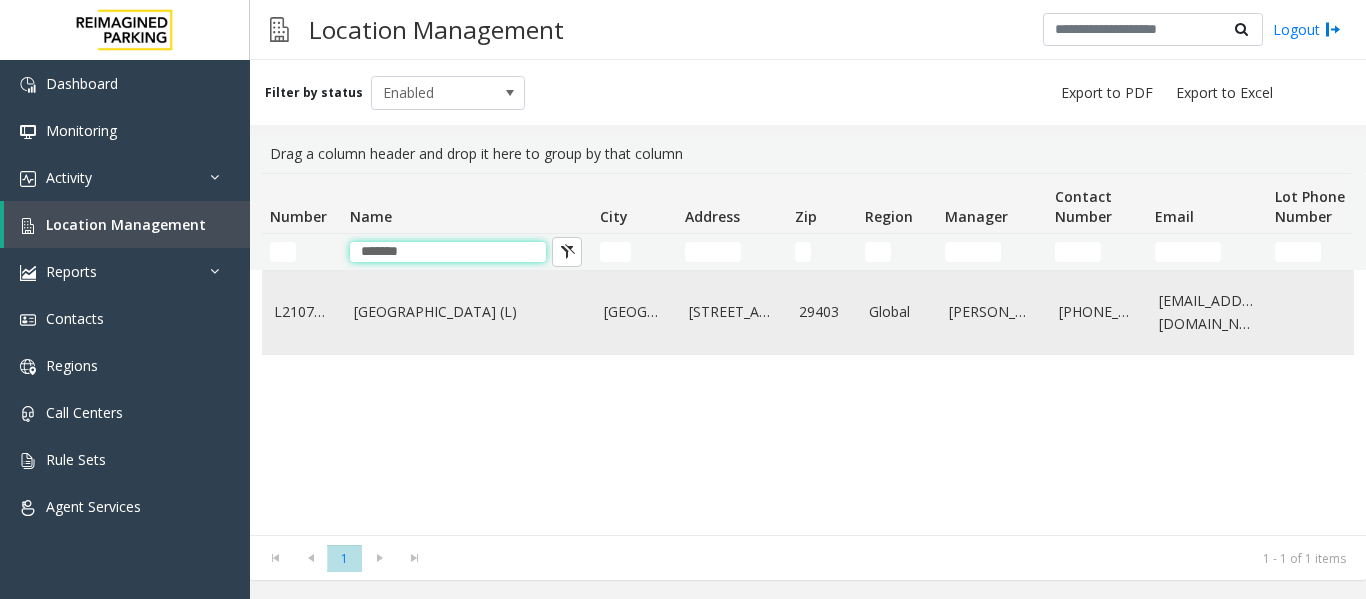 type on "*******" 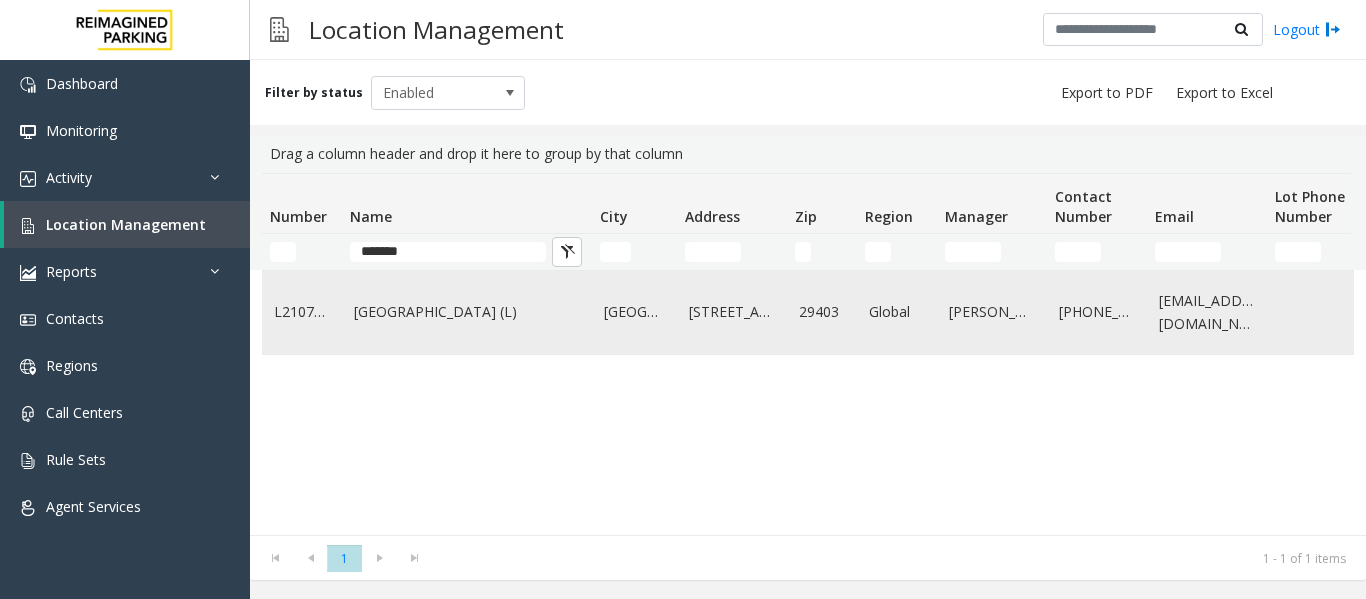 click on "[GEOGRAPHIC_DATA] (L)" 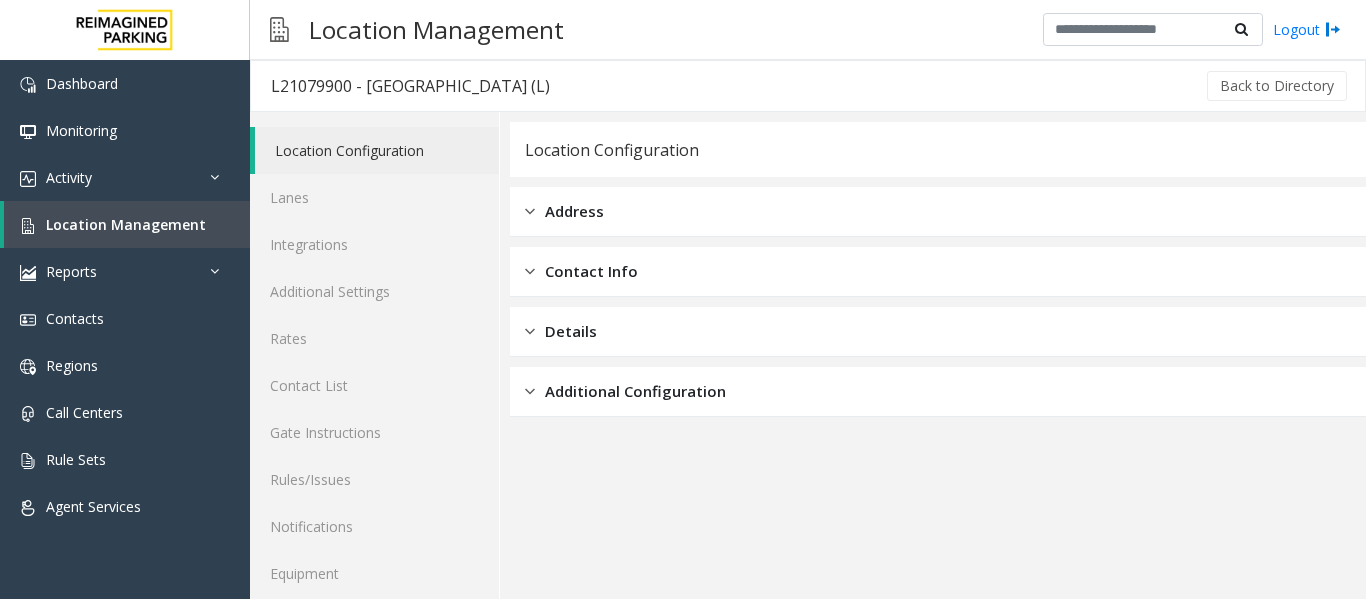 scroll, scrollTop: 60, scrollLeft: 0, axis: vertical 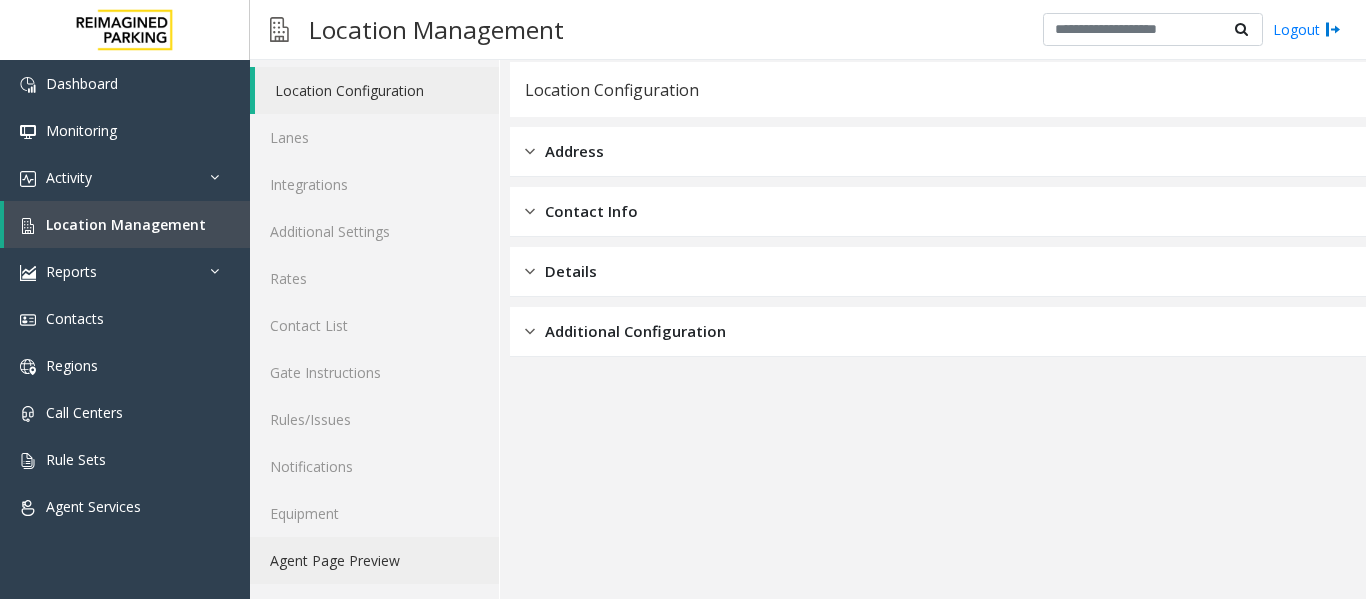 click on "Agent Page Preview" 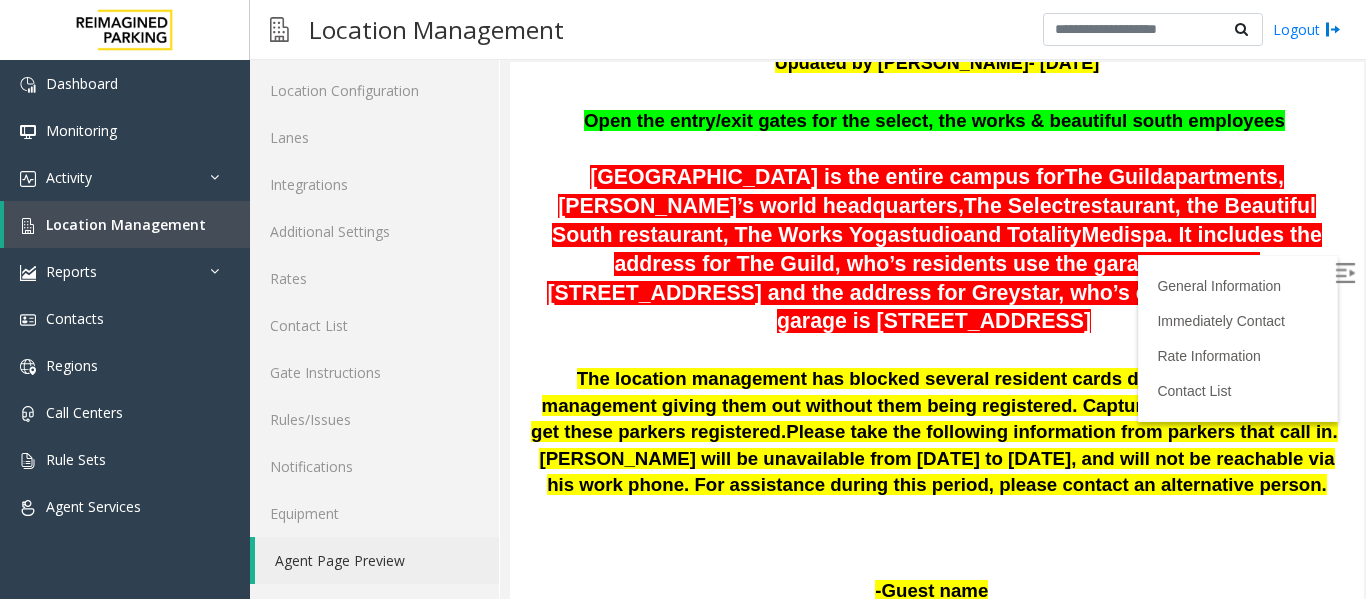 scroll, scrollTop: 300, scrollLeft: 0, axis: vertical 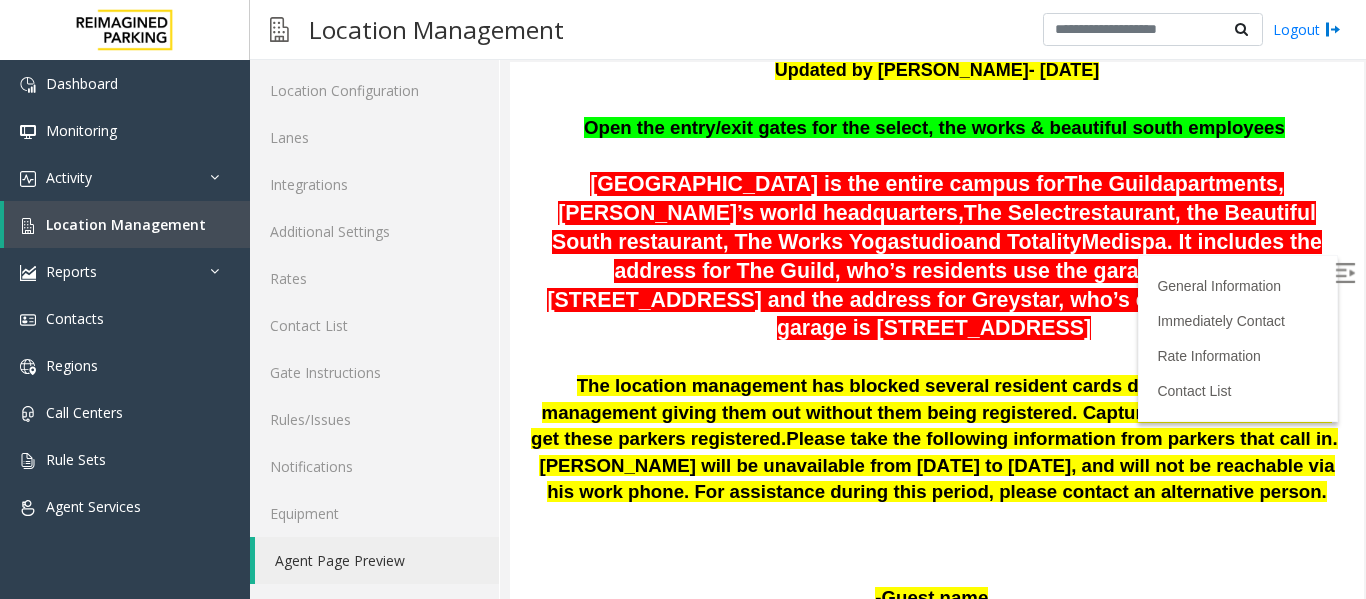 click at bounding box center [1345, 273] 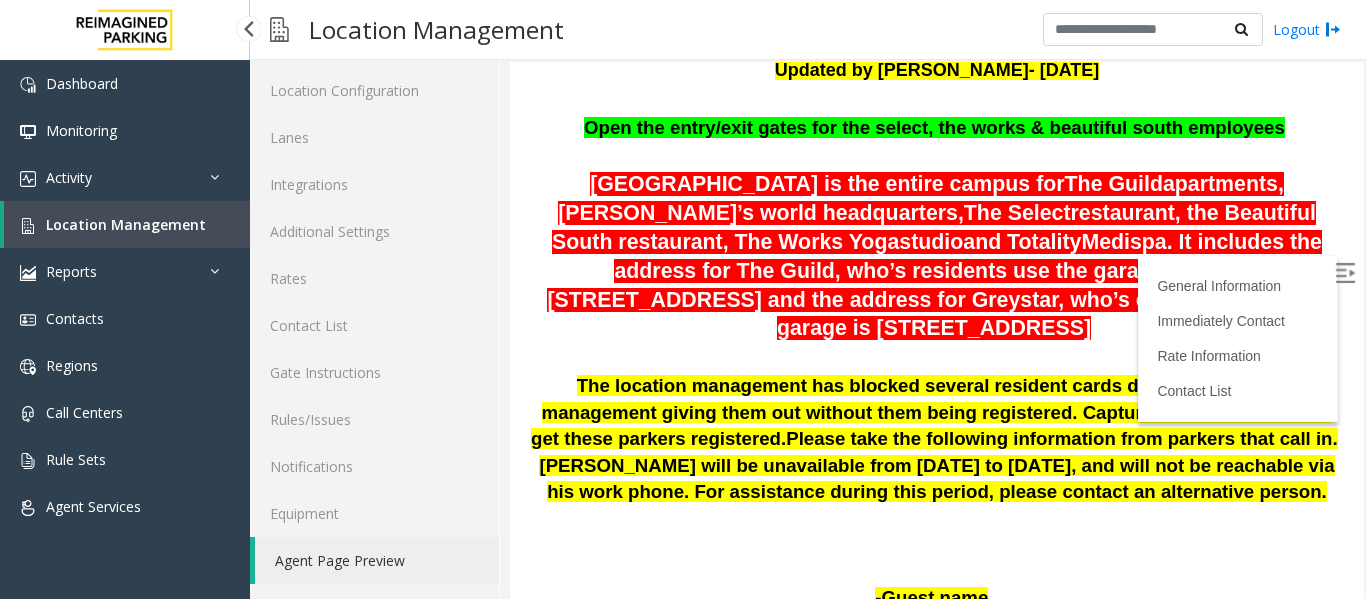 click on "Location Management" at bounding box center (126, 224) 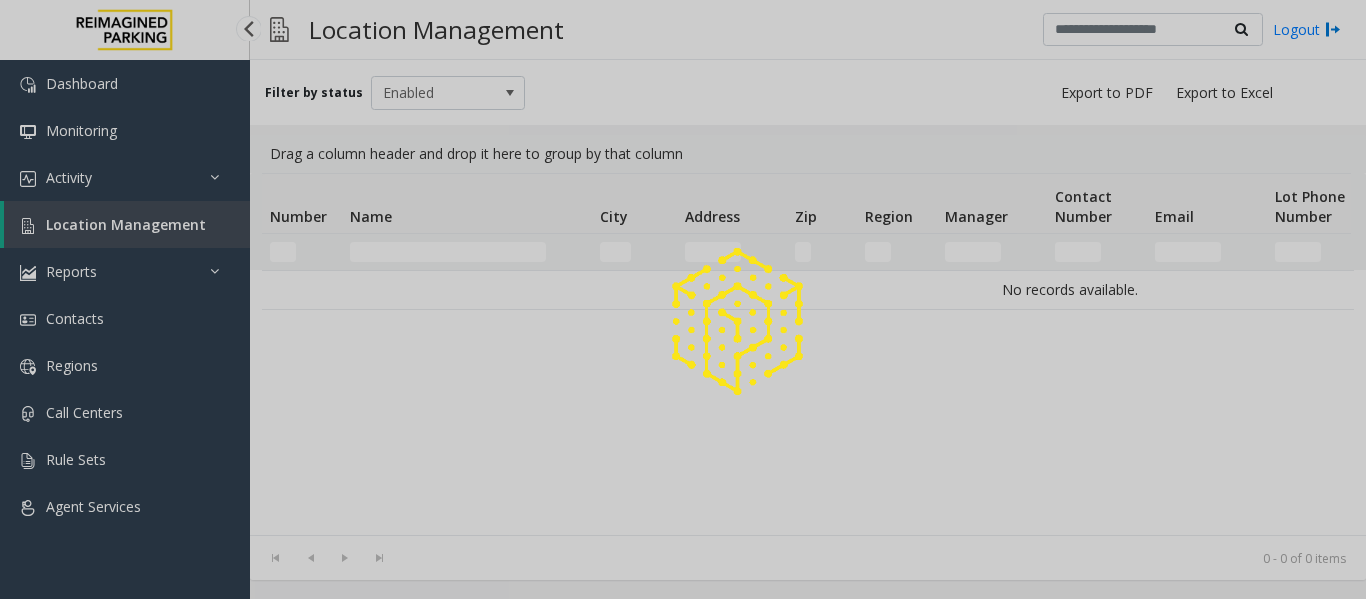 scroll, scrollTop: 0, scrollLeft: 0, axis: both 